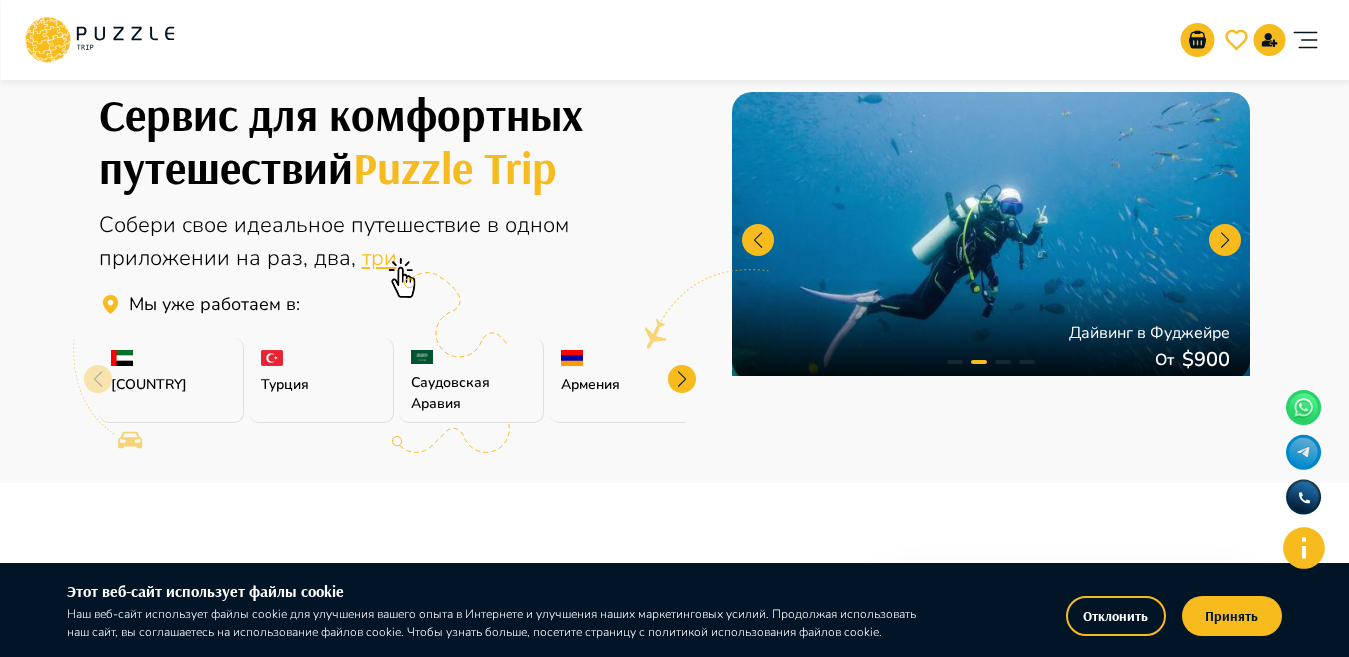 scroll, scrollTop: 520, scrollLeft: 0, axis: vertical 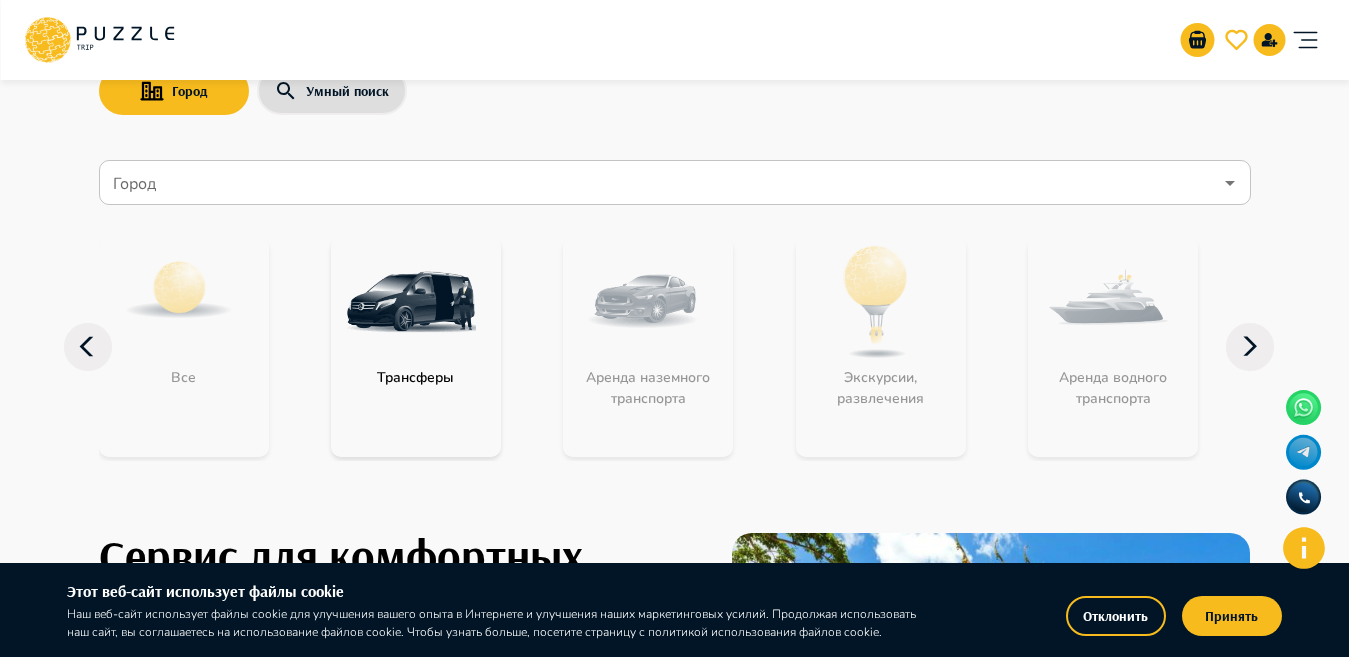 click 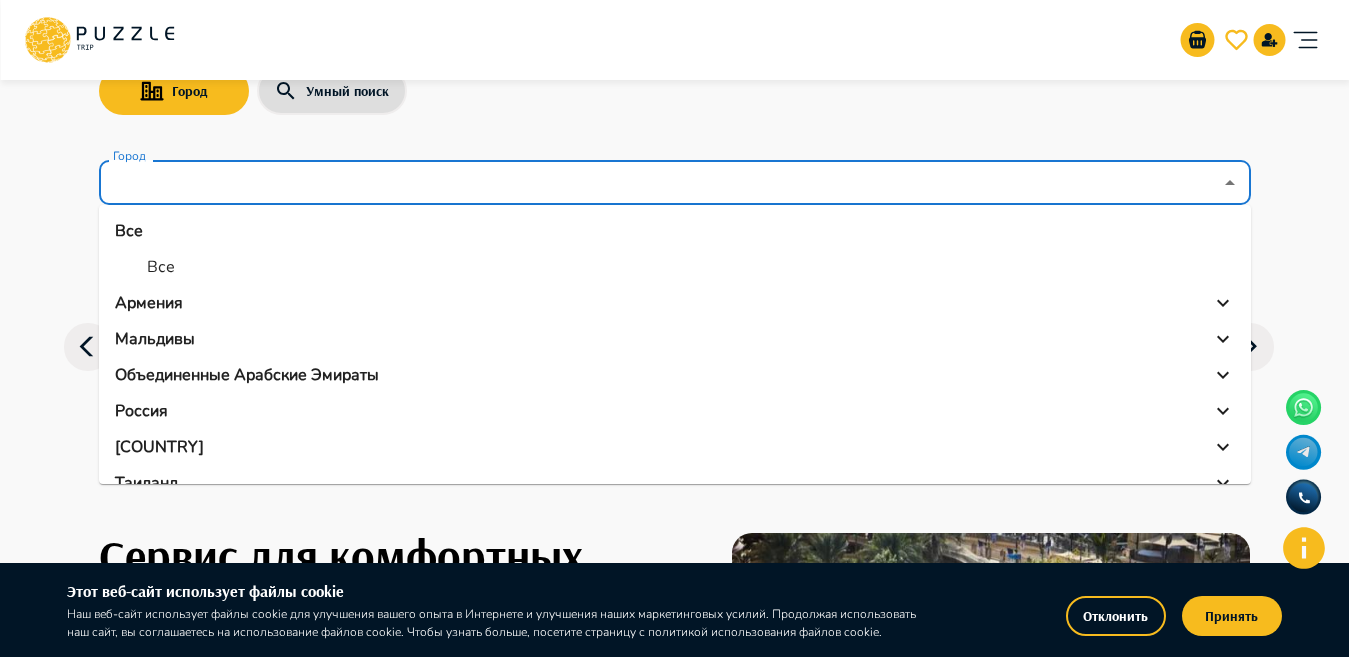 click on "Мальдивы" at bounding box center (155, 339) 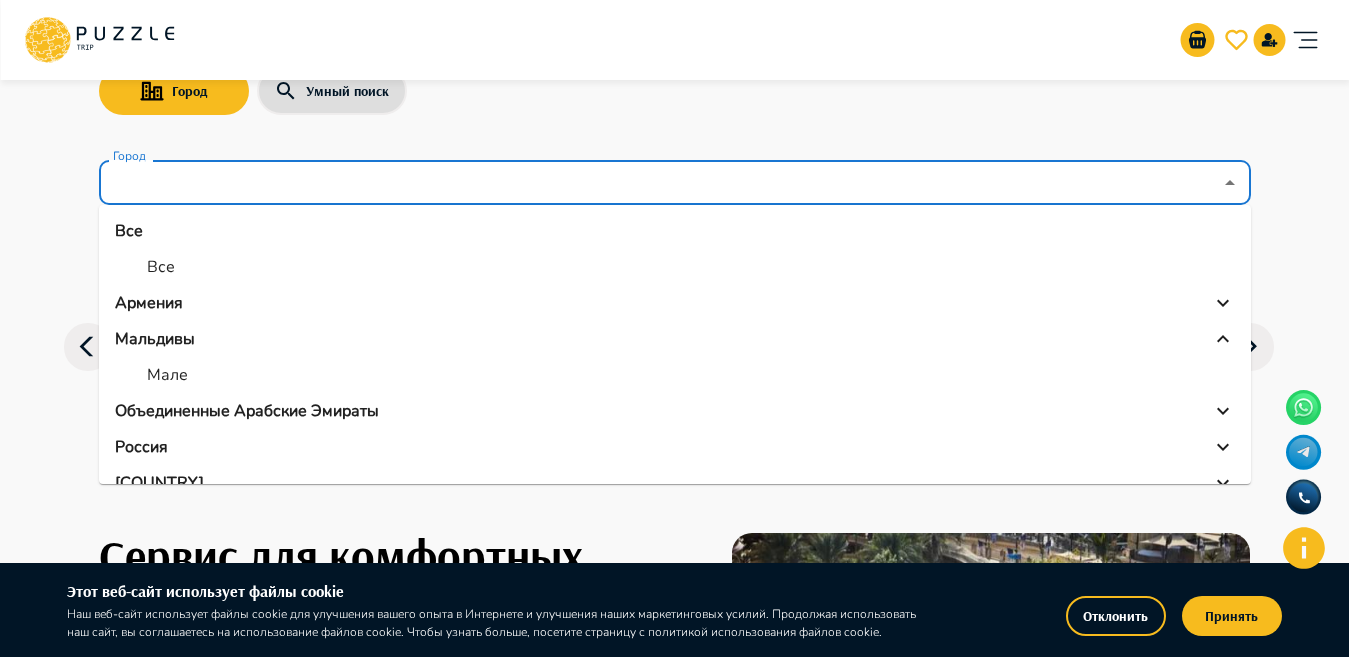 click on "Мале" at bounding box center [167, 375] 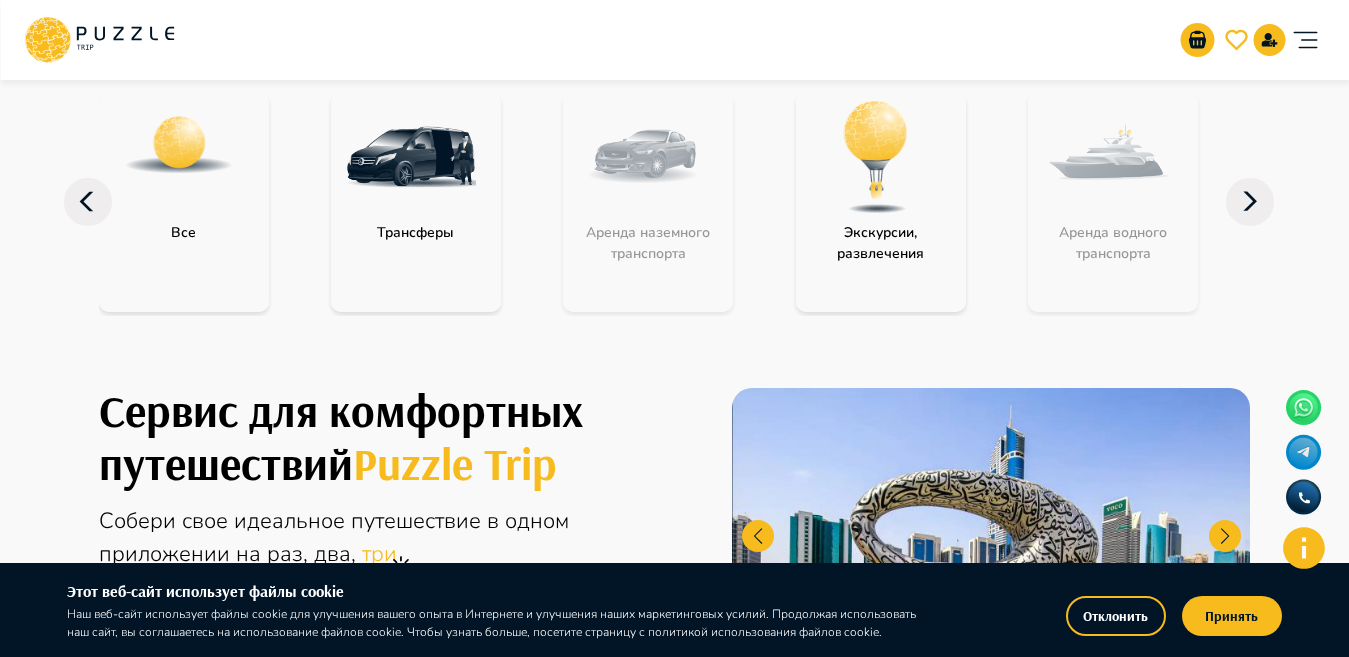 scroll, scrollTop: 217, scrollLeft: 0, axis: vertical 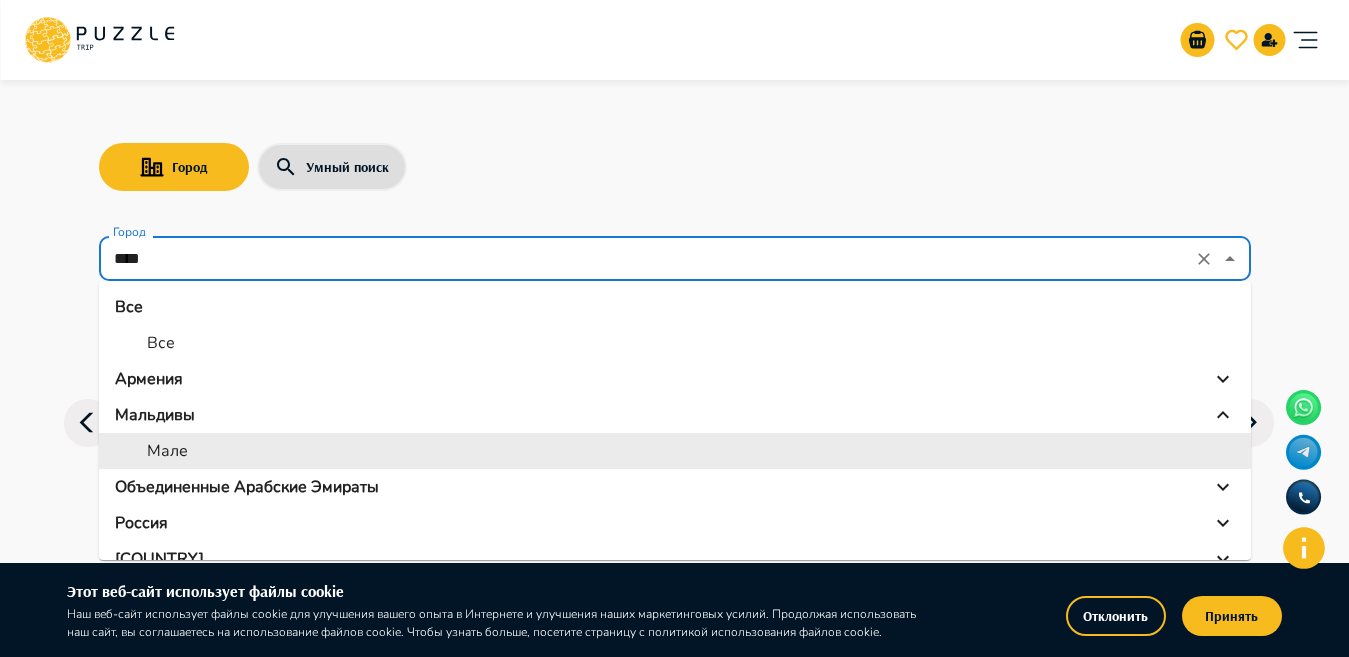 click on "****" at bounding box center [647, 259] 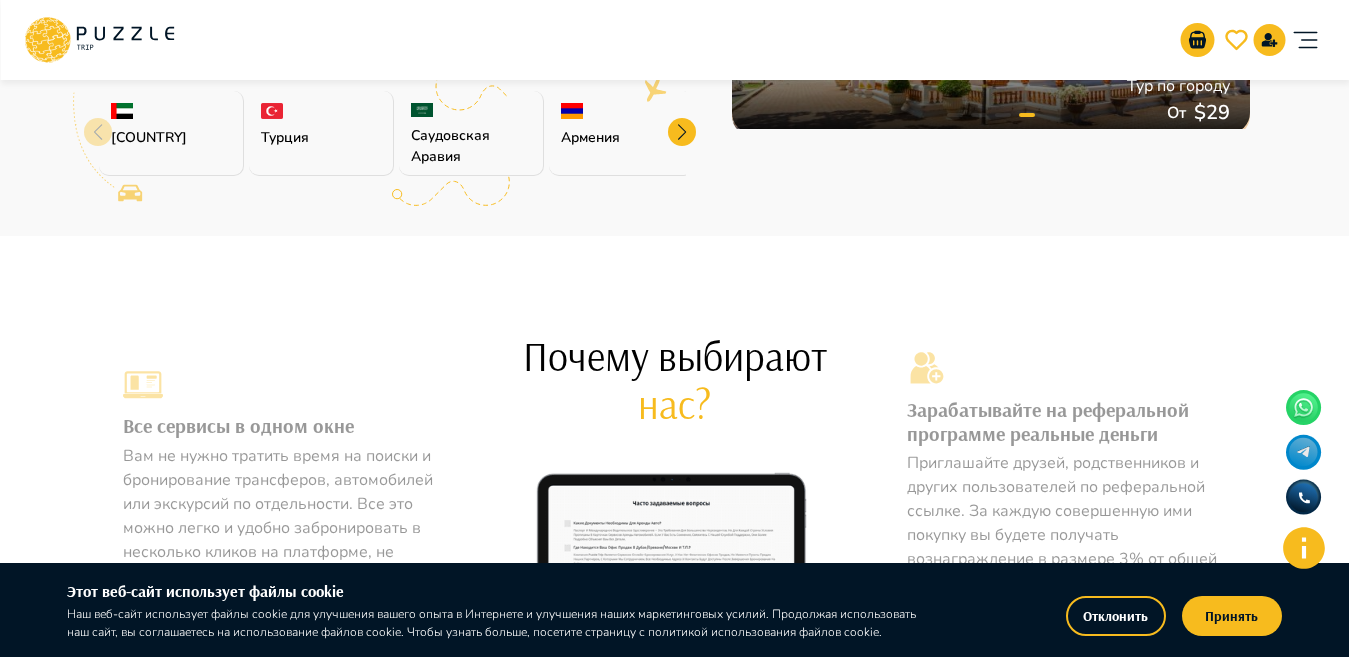 scroll, scrollTop: 589, scrollLeft: 0, axis: vertical 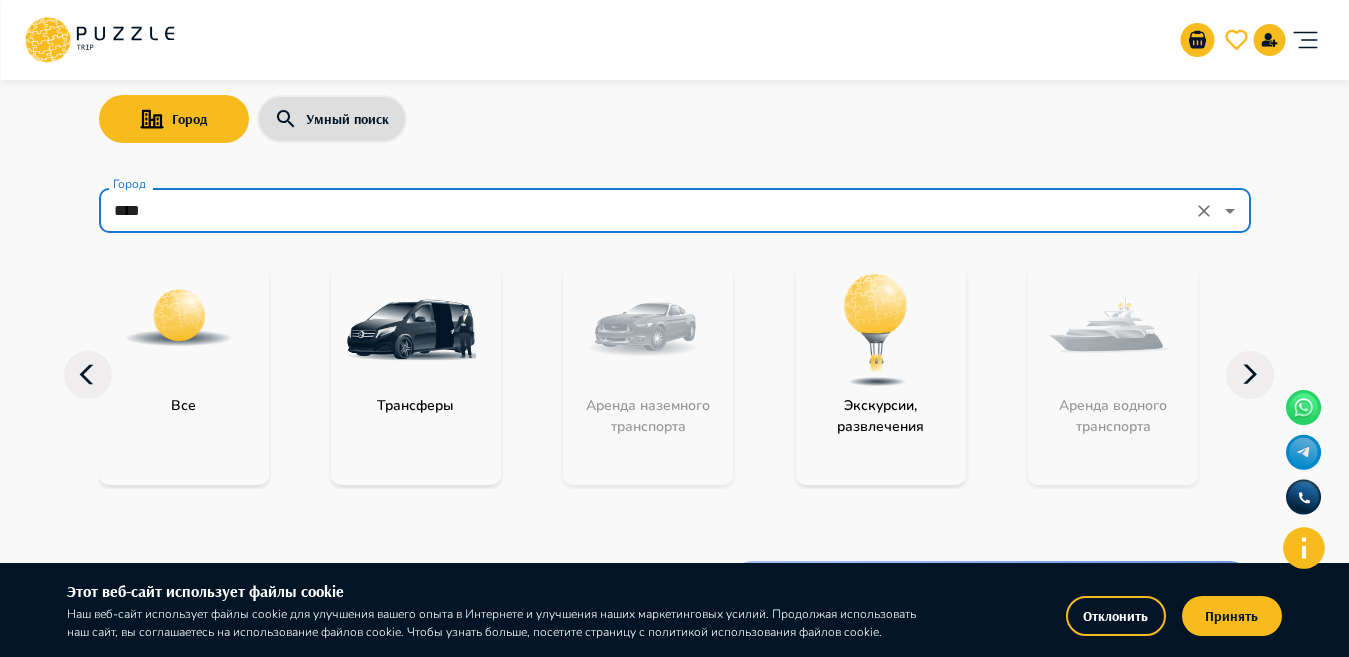 click at bounding box center [1230, 211] 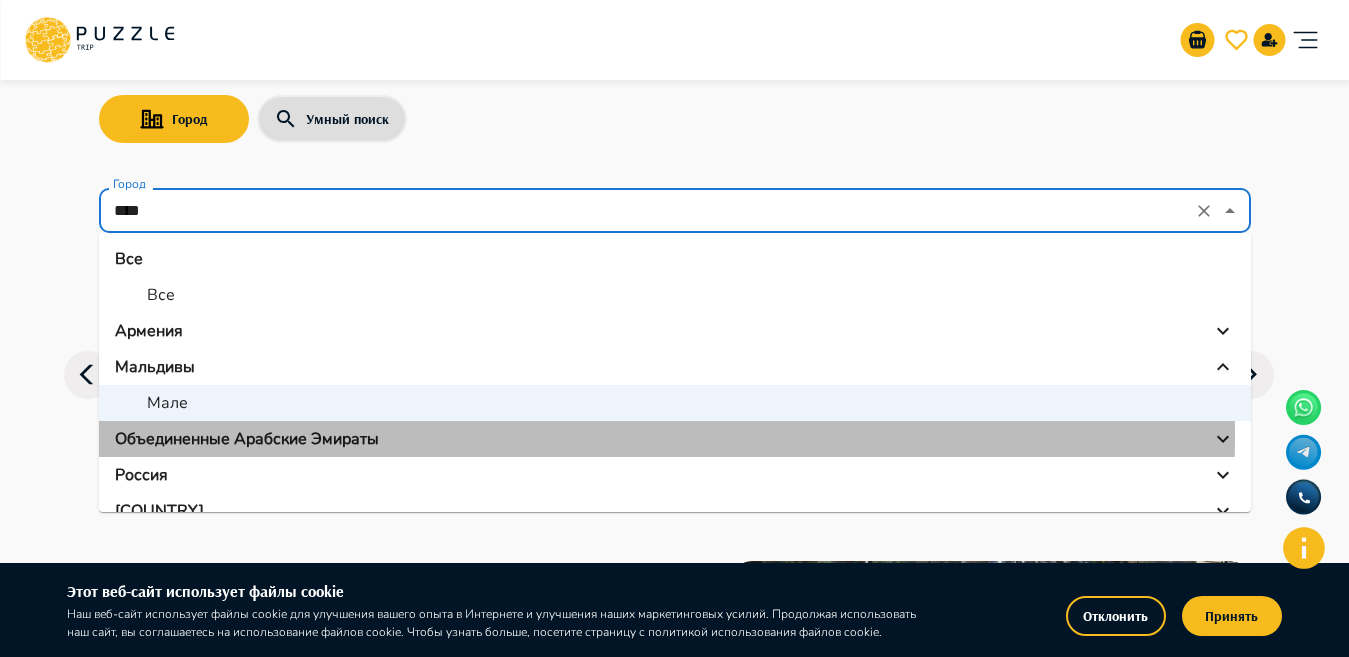 click on "Объединенные Арабские Эмираты" at bounding box center (247, 439) 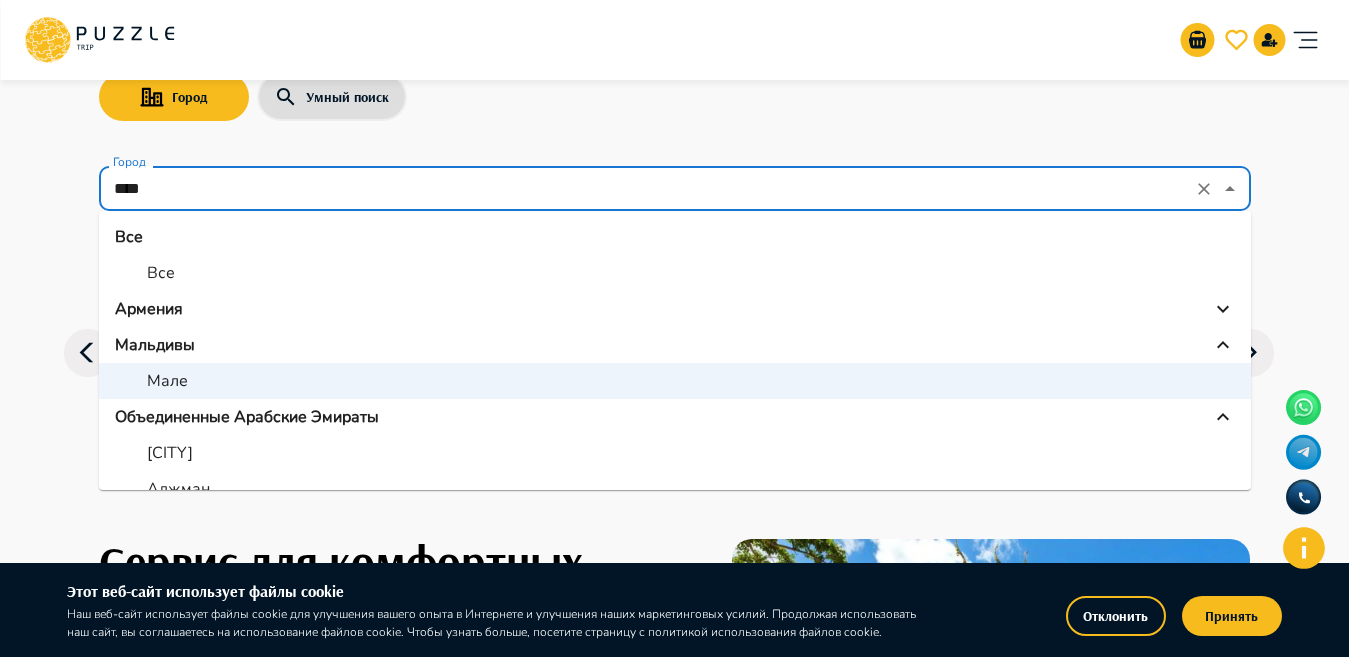 scroll, scrollTop: 171, scrollLeft: 0, axis: vertical 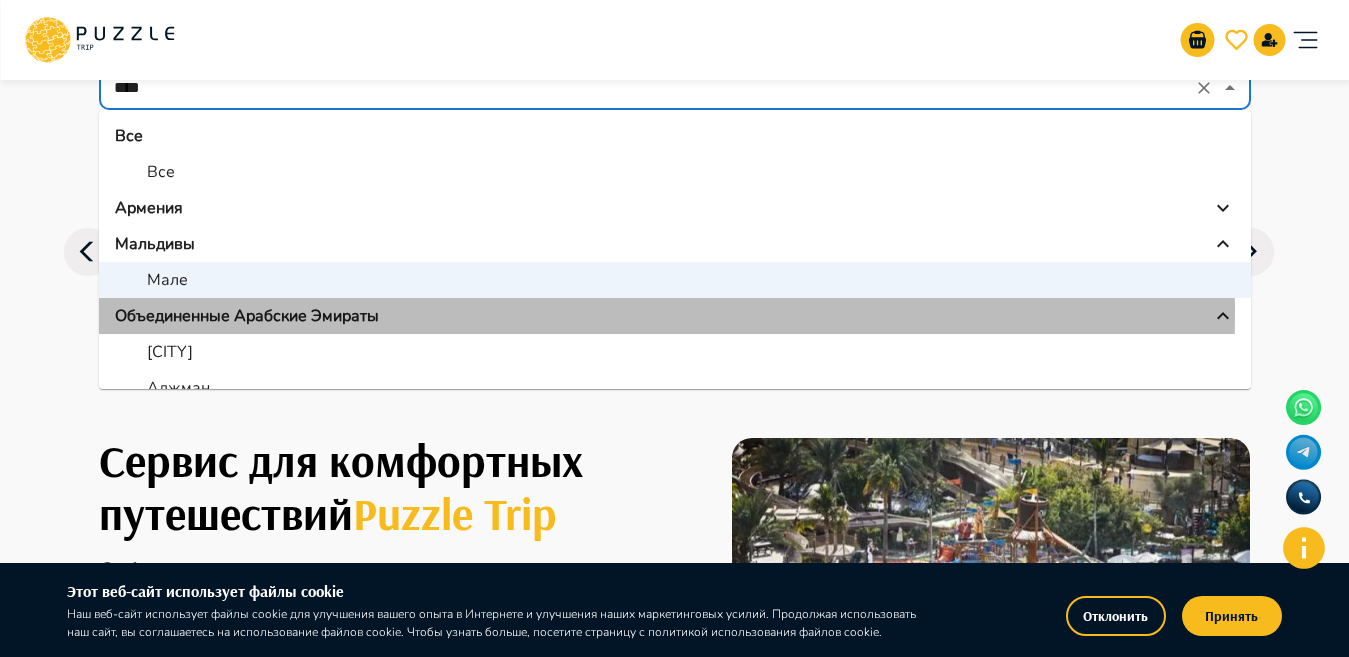 click on "Объединенные Арабские Эмираты" at bounding box center (247, 316) 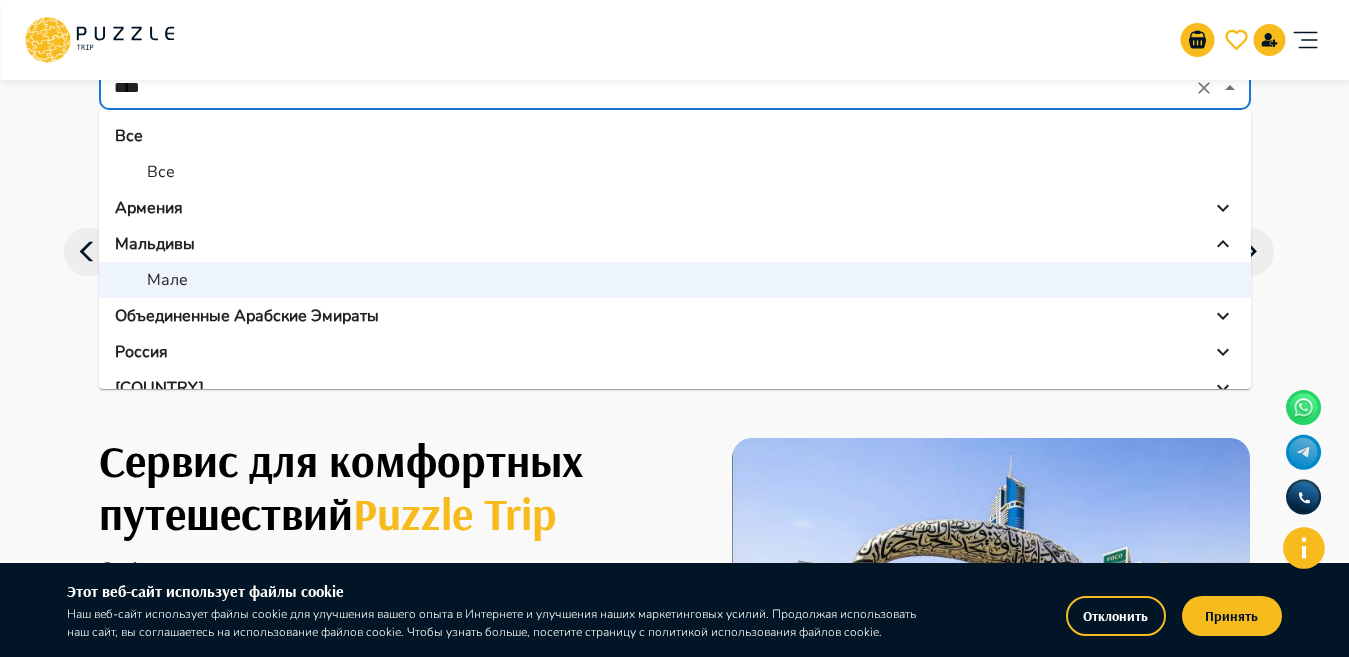 scroll, scrollTop: 75, scrollLeft: 0, axis: vertical 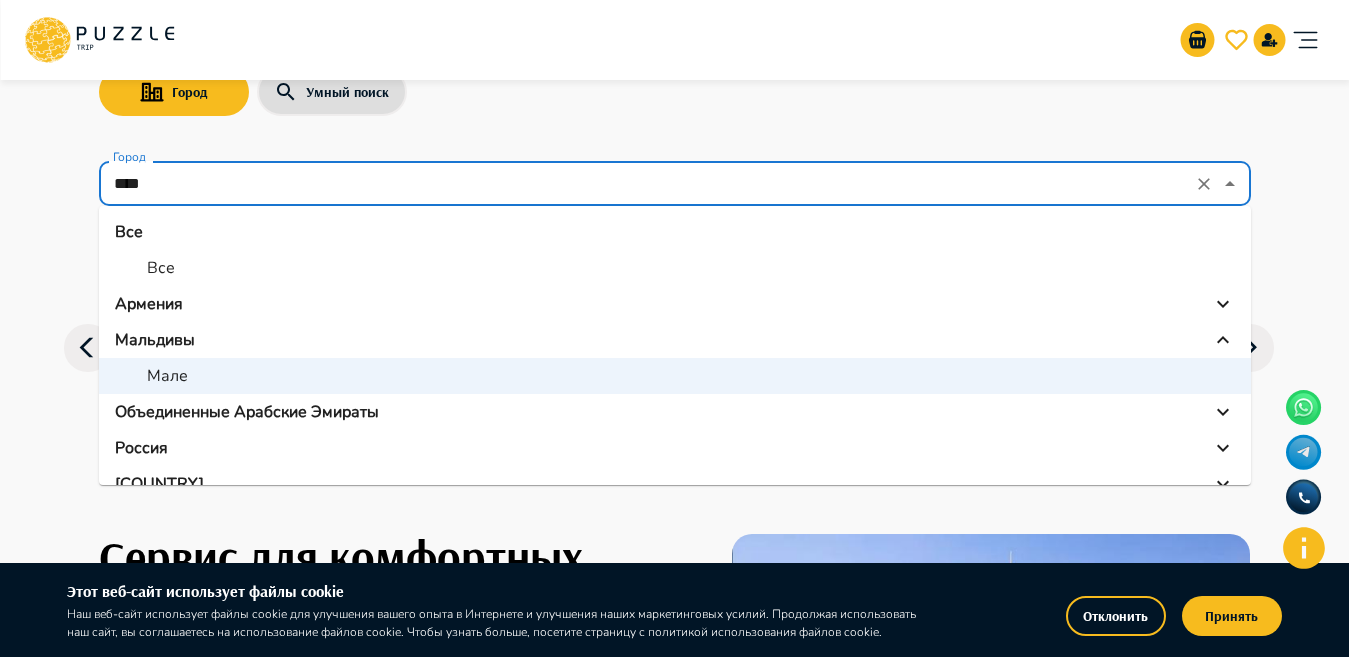 click on "**** Город" at bounding box center (675, 183) 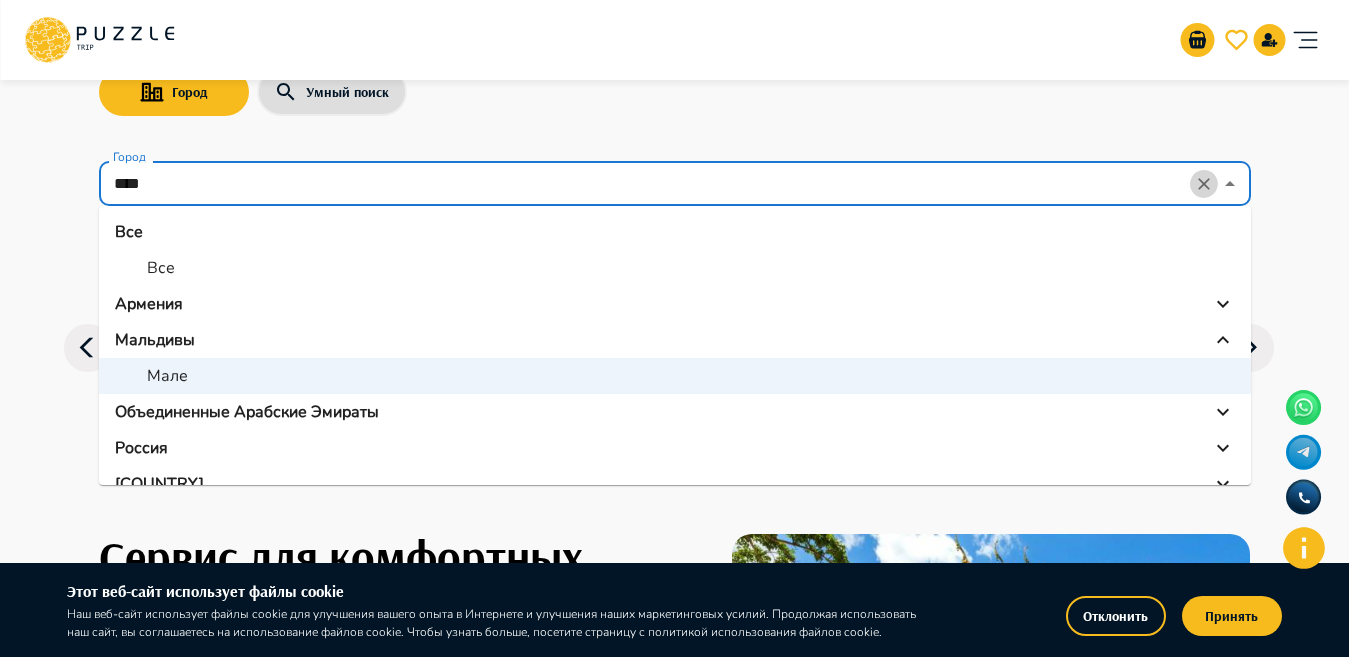 click 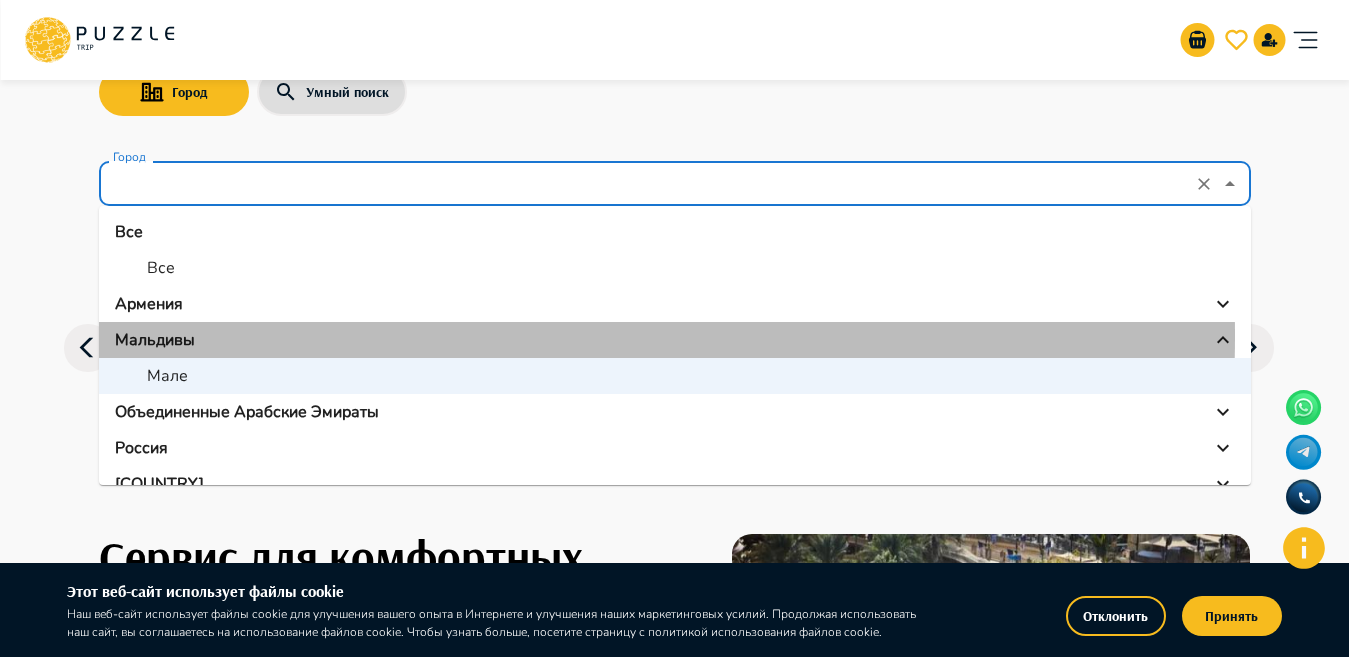 click on "Мальдивы" at bounding box center [675, 340] 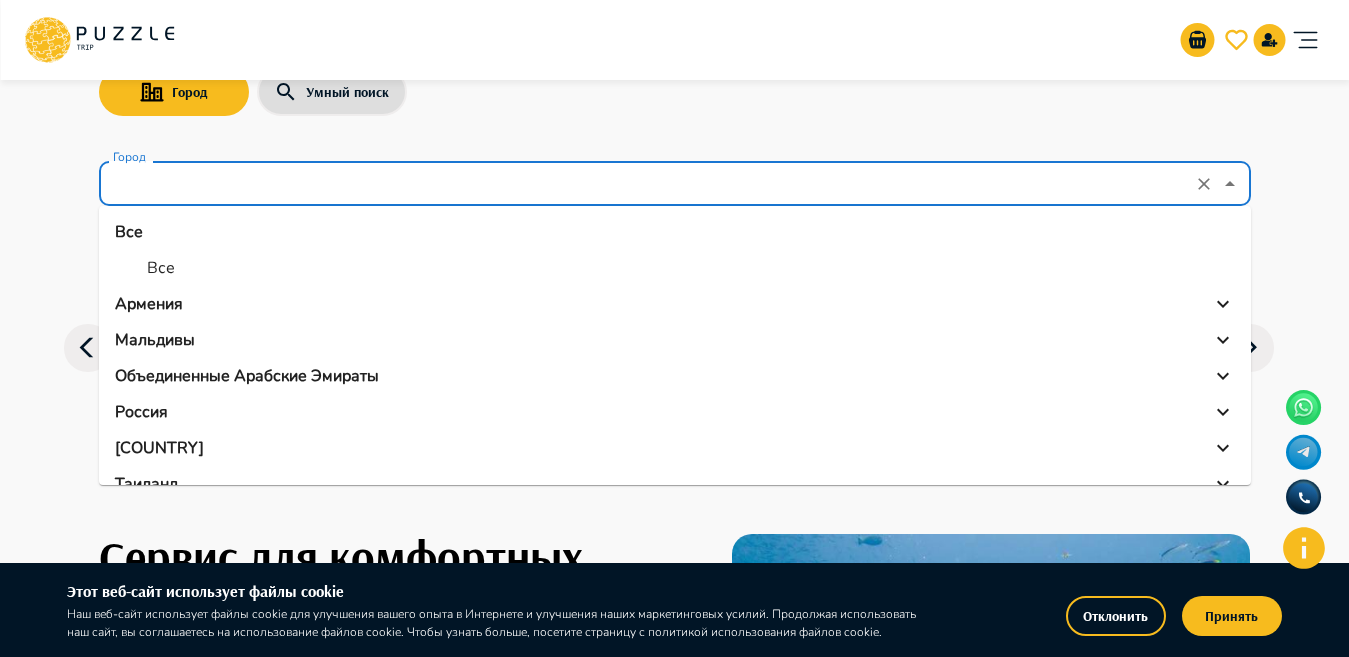 click on "Все" at bounding box center [161, 268] 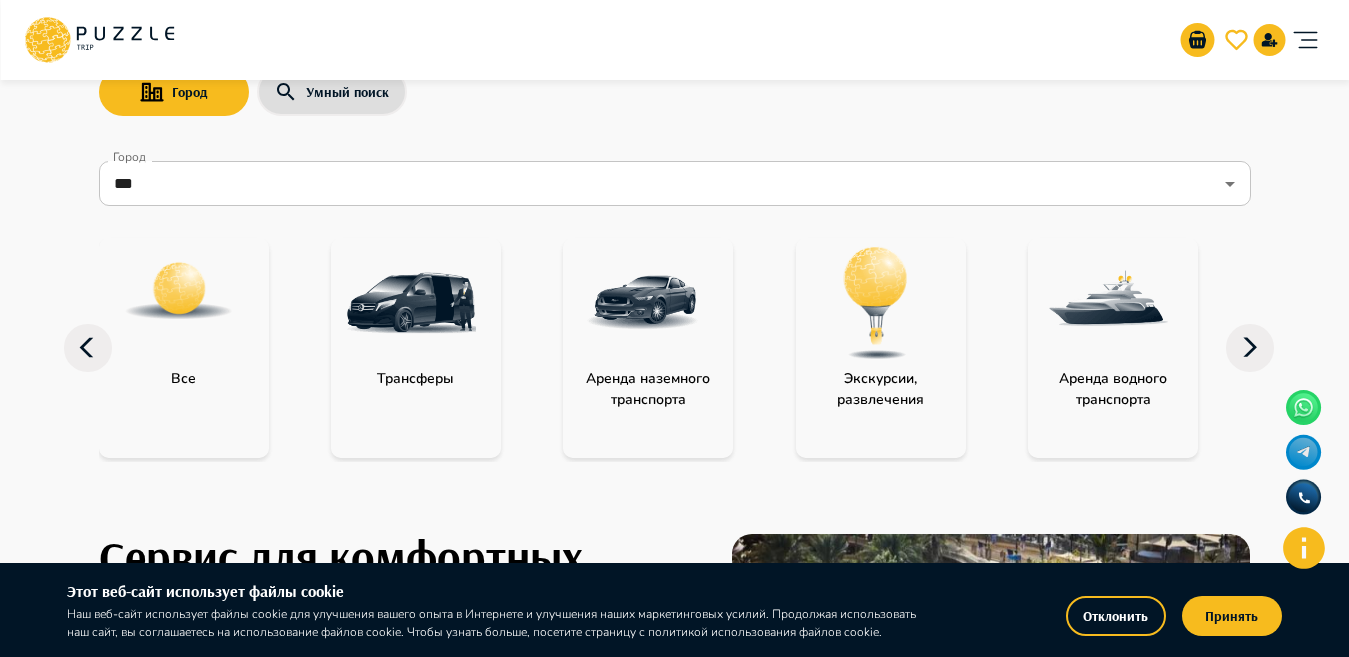 click at bounding box center (179, 291) 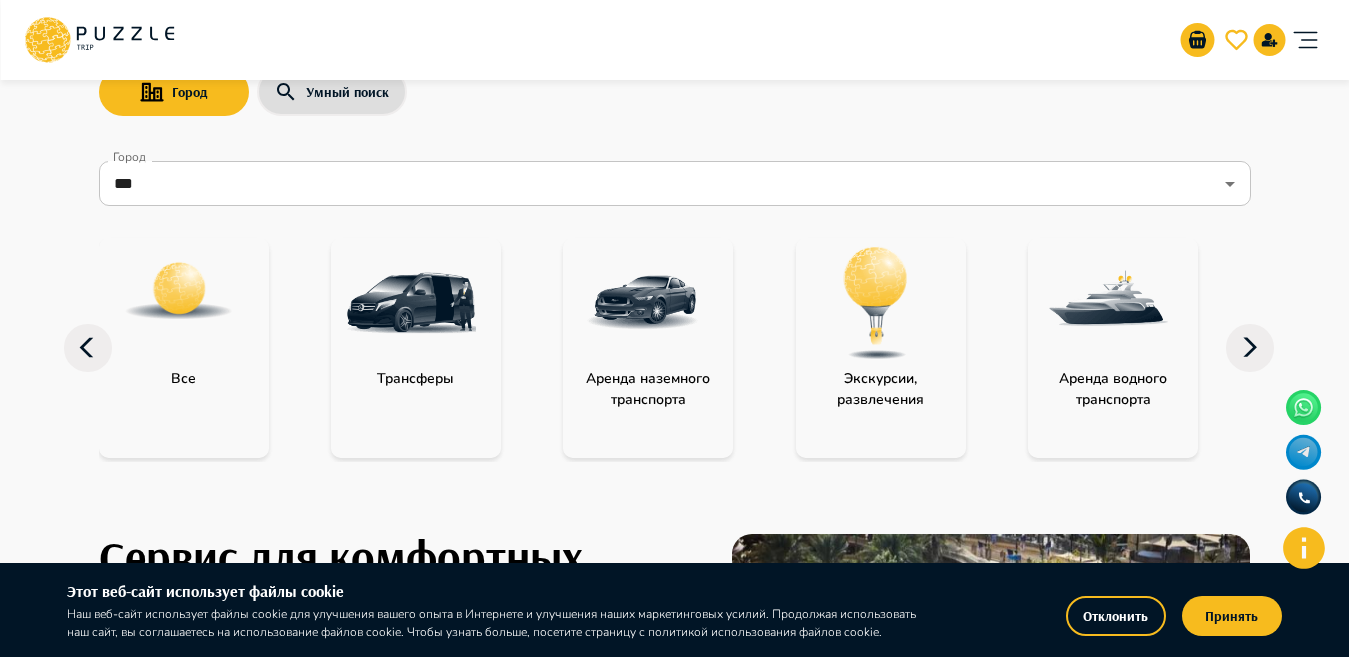 click at bounding box center (179, 291) 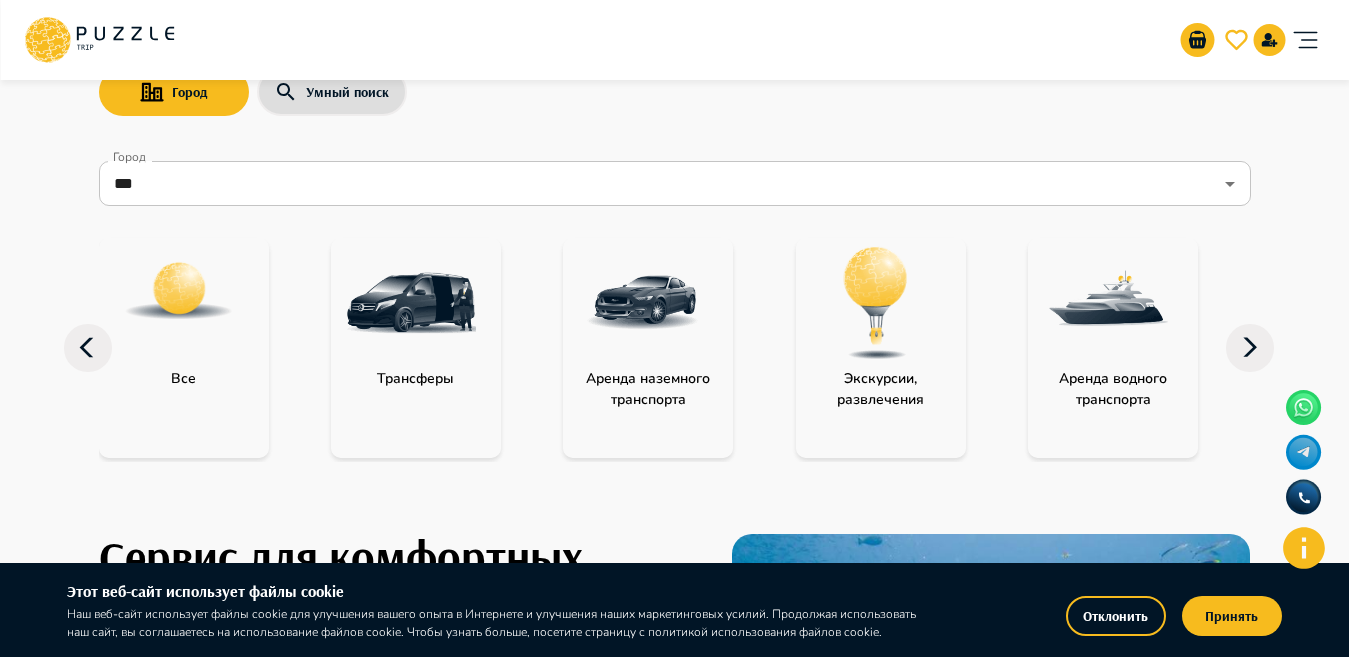 click at bounding box center [179, 291] 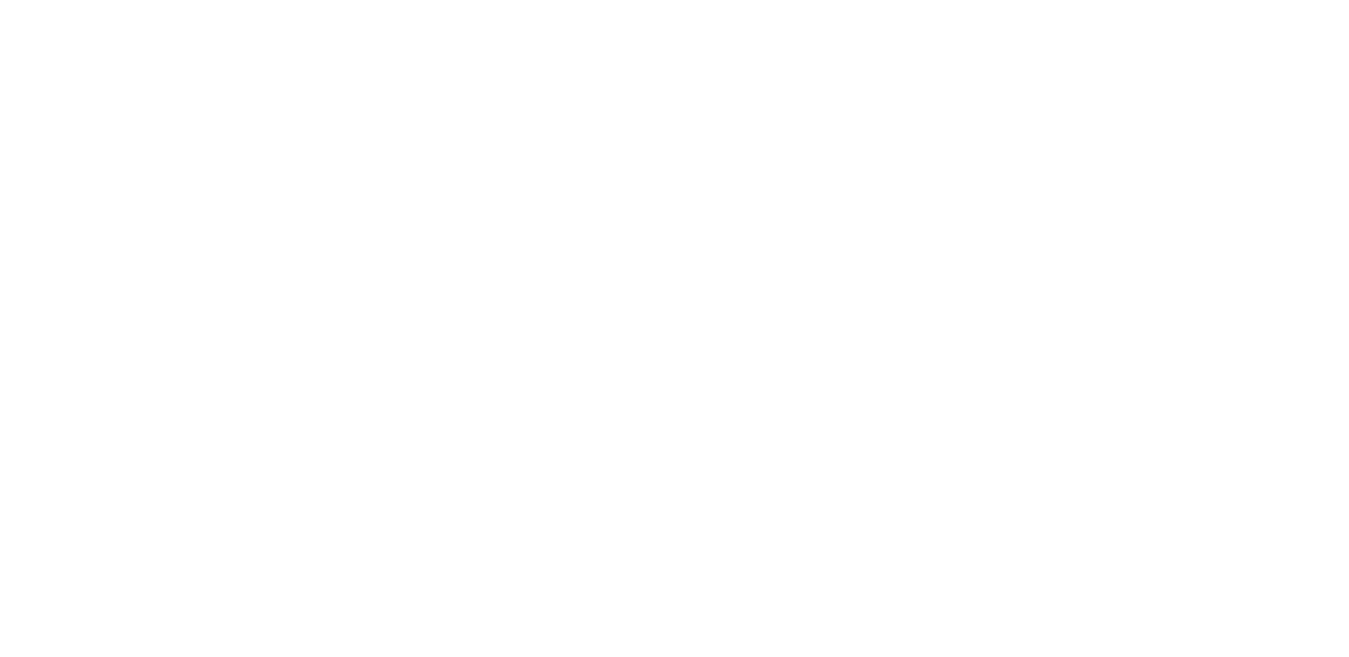 scroll, scrollTop: 0, scrollLeft: 0, axis: both 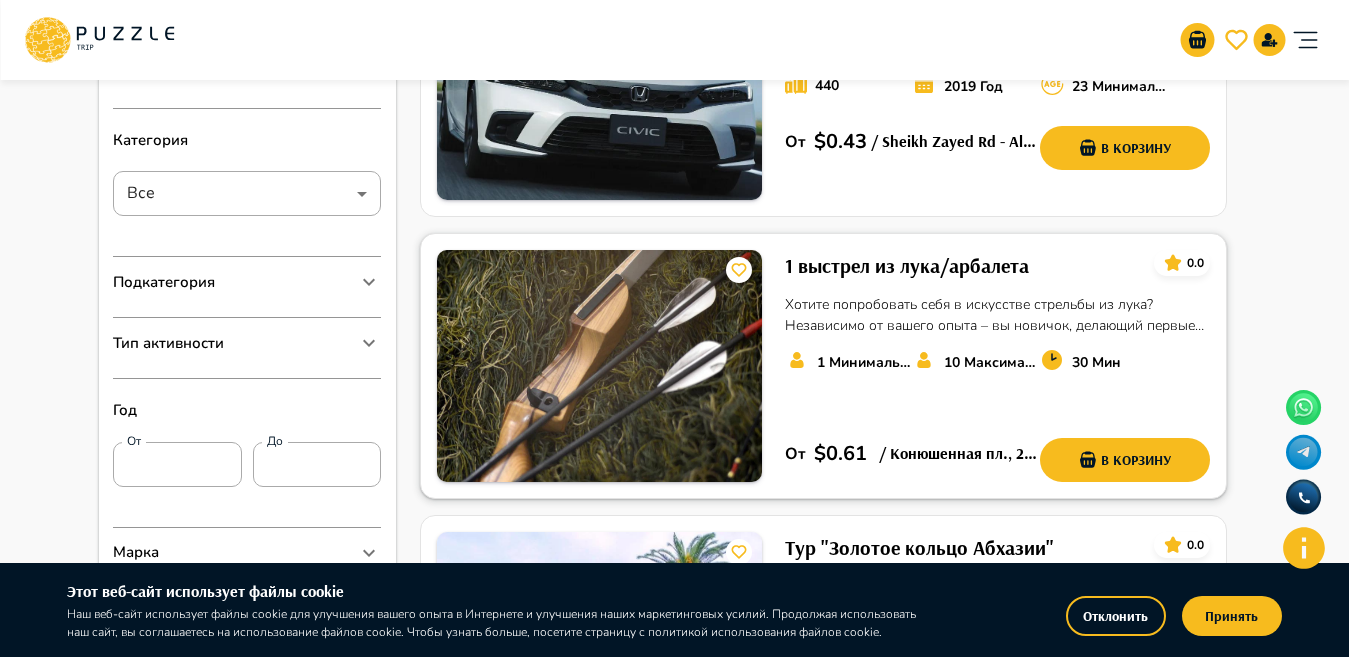 click on "1 выстрел из лука/арбалета" at bounding box center [907, 266] 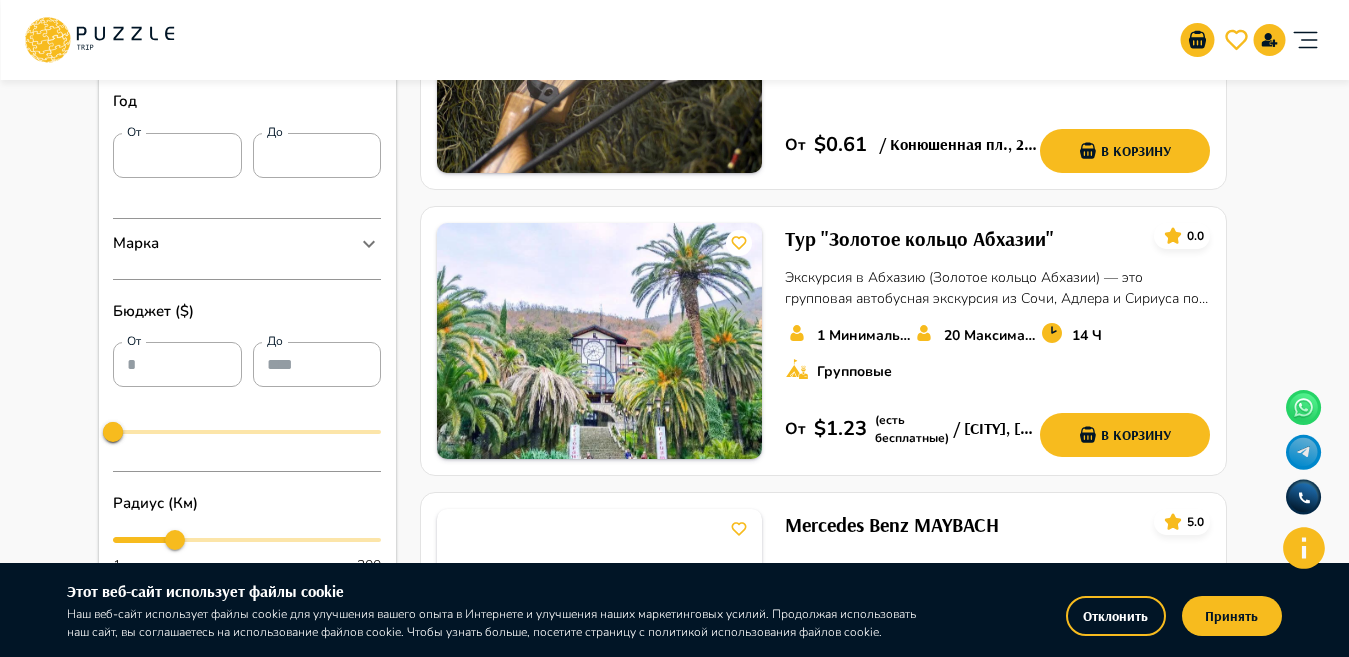 scroll, scrollTop: 727, scrollLeft: 0, axis: vertical 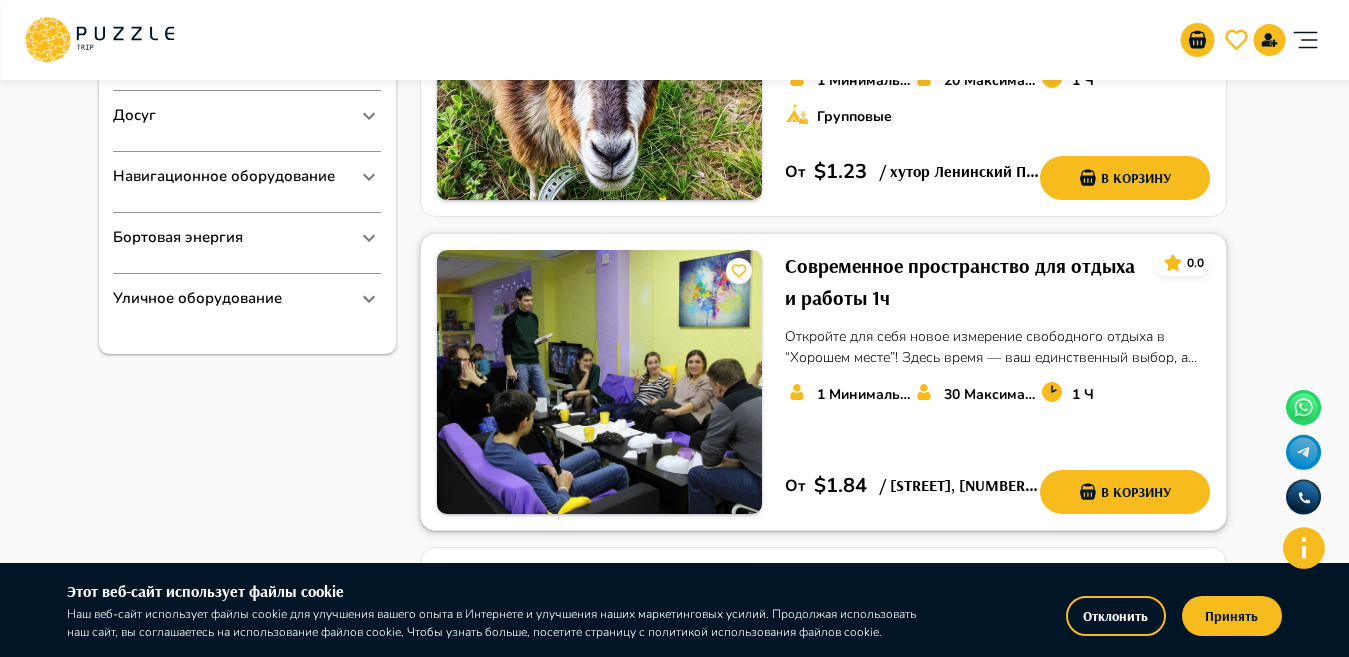 click on "Современное пространство для отдыха и работы 1ч" at bounding box center [961, 282] 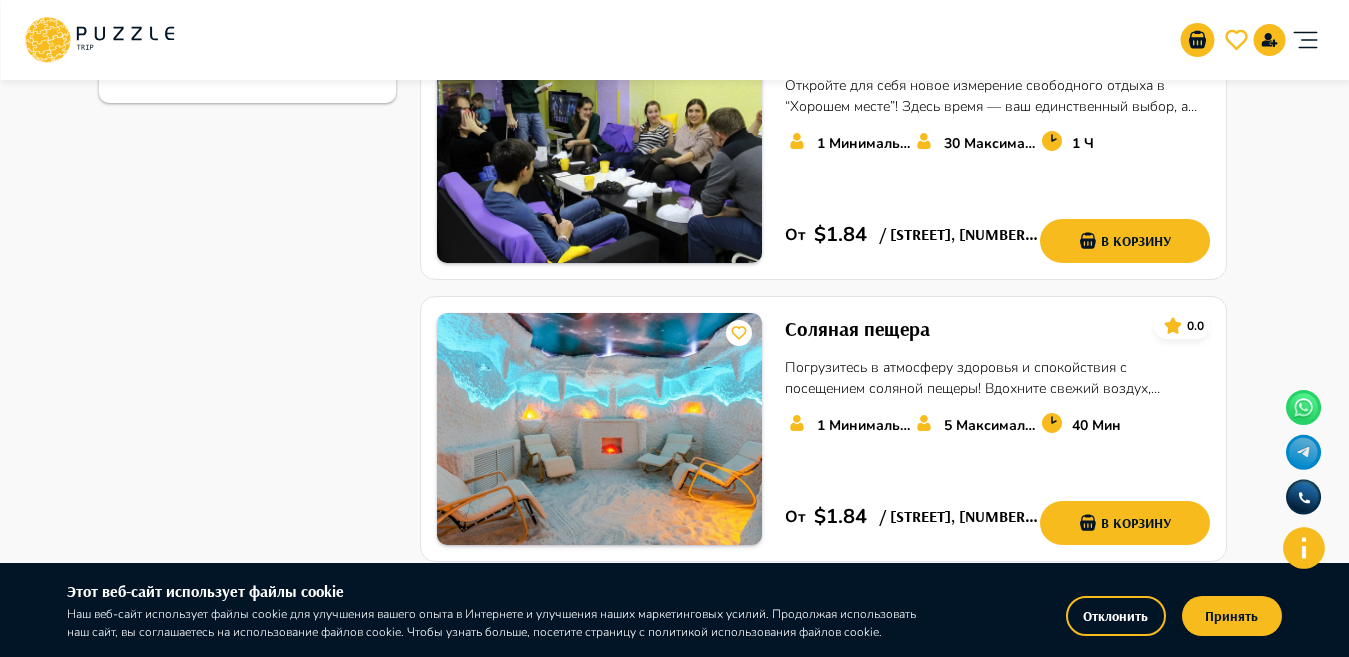 scroll, scrollTop: 1830, scrollLeft: 0, axis: vertical 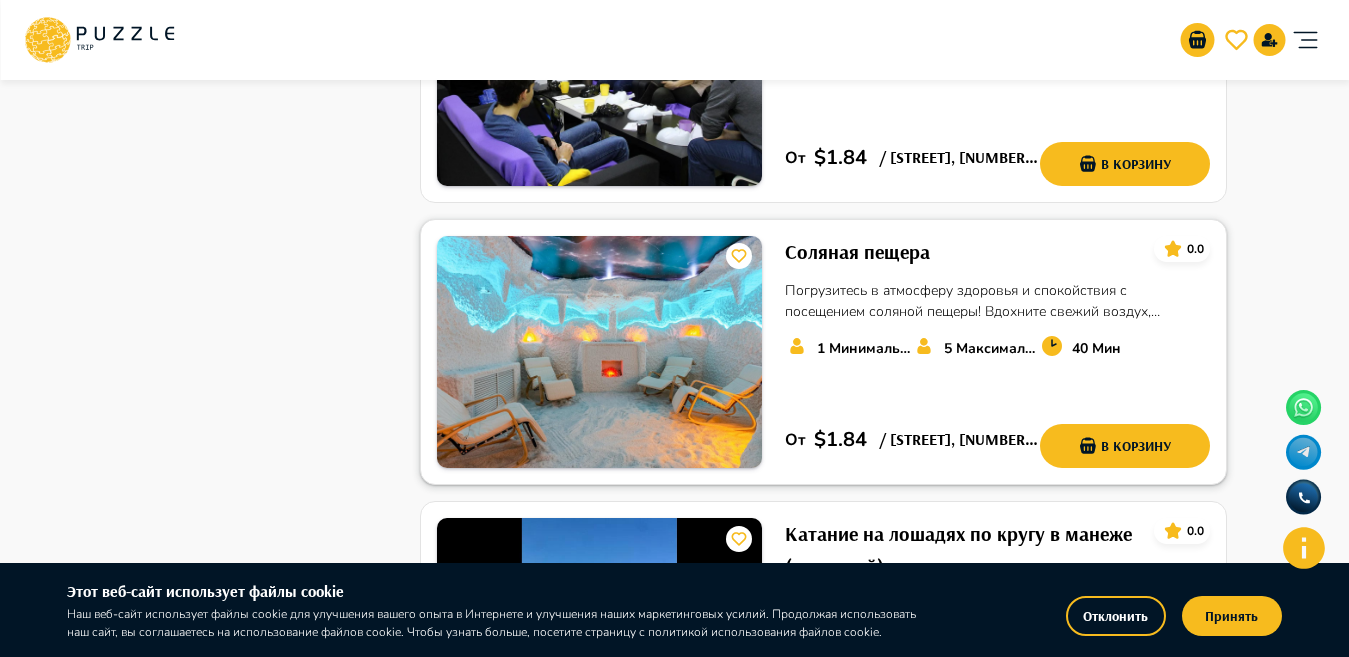 click on "Соляная пещера" at bounding box center (857, 252) 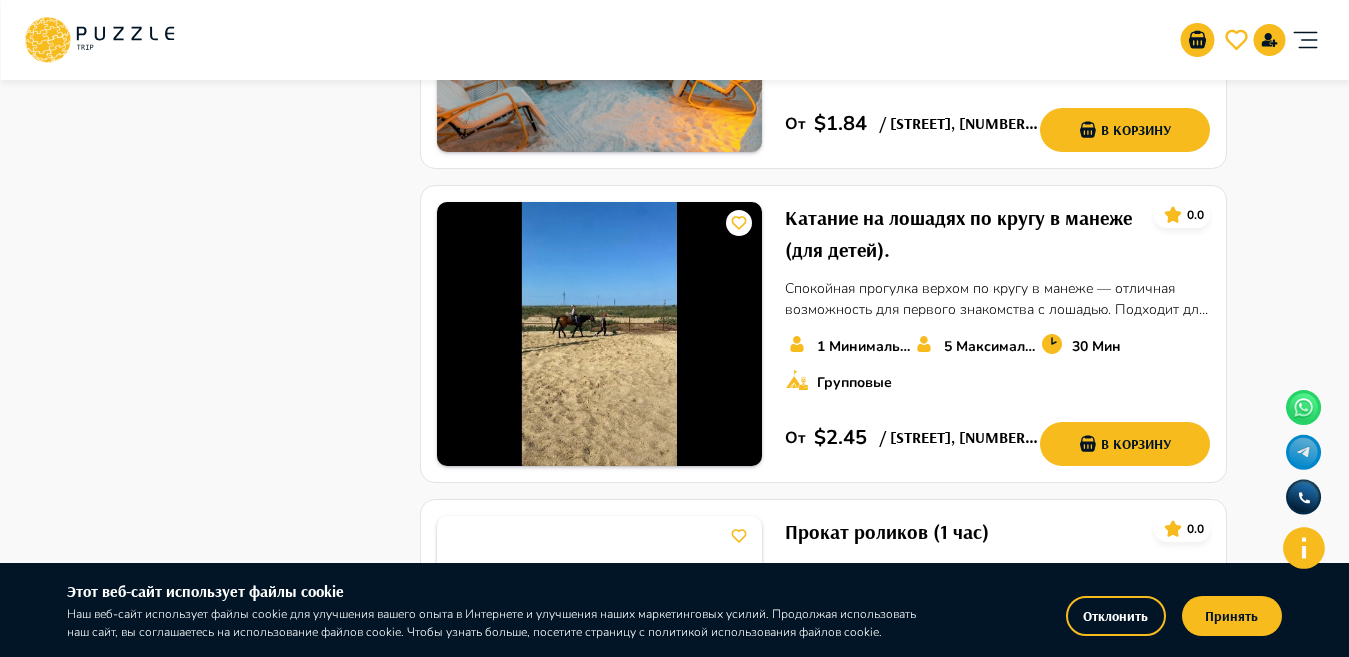 scroll, scrollTop: 2152, scrollLeft: 0, axis: vertical 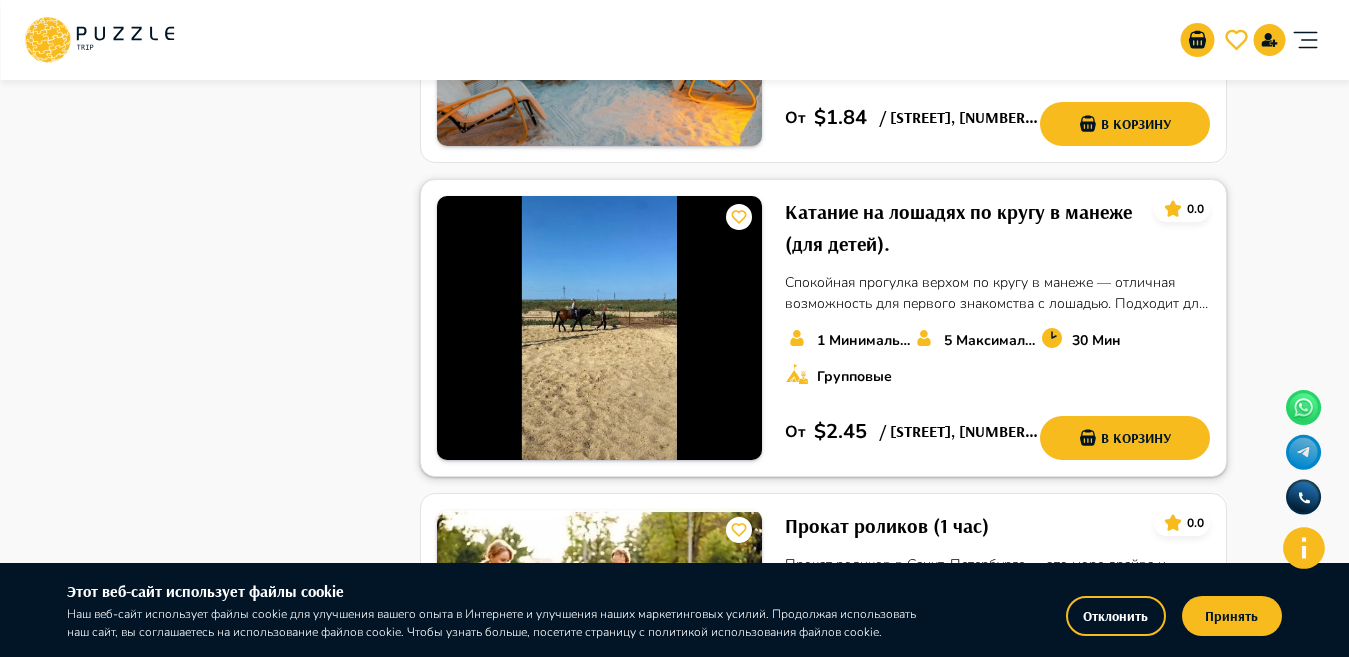 click on "Катание на лошадях по кругу в манеже (для детей)." at bounding box center (961, 228) 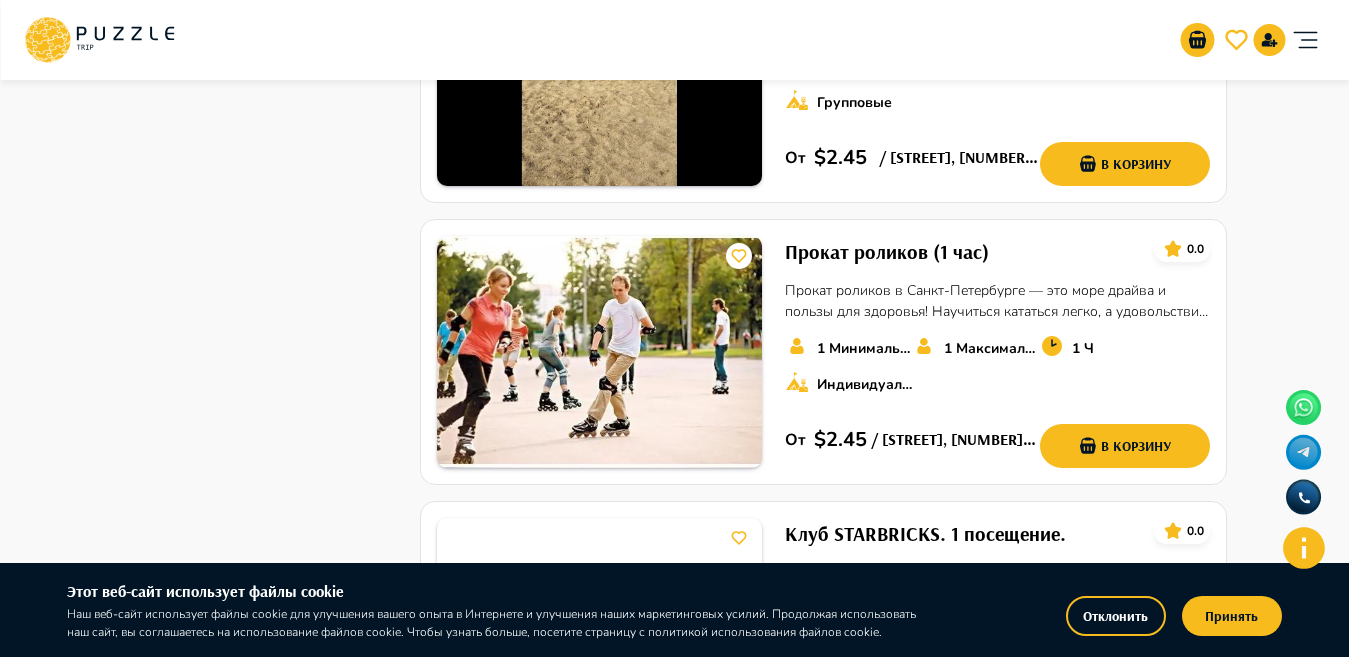 scroll, scrollTop: 2557, scrollLeft: 0, axis: vertical 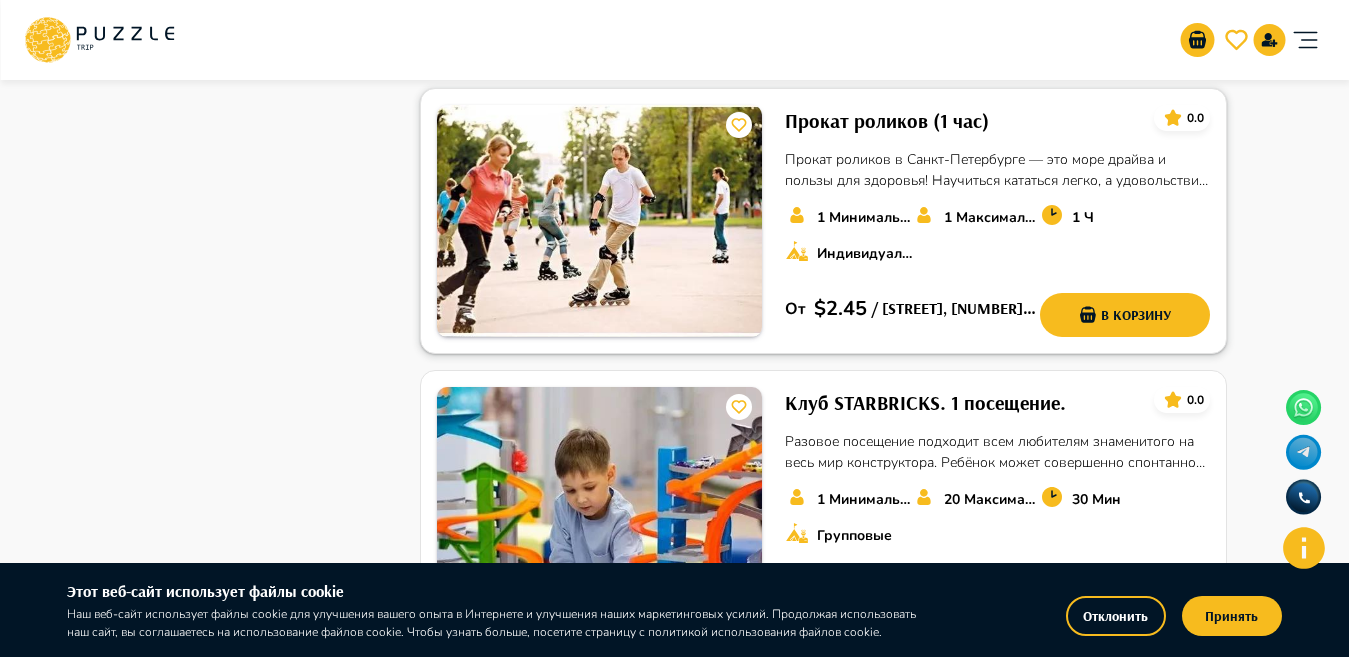 click on "Прокат роликов (1 час)" at bounding box center (887, 121) 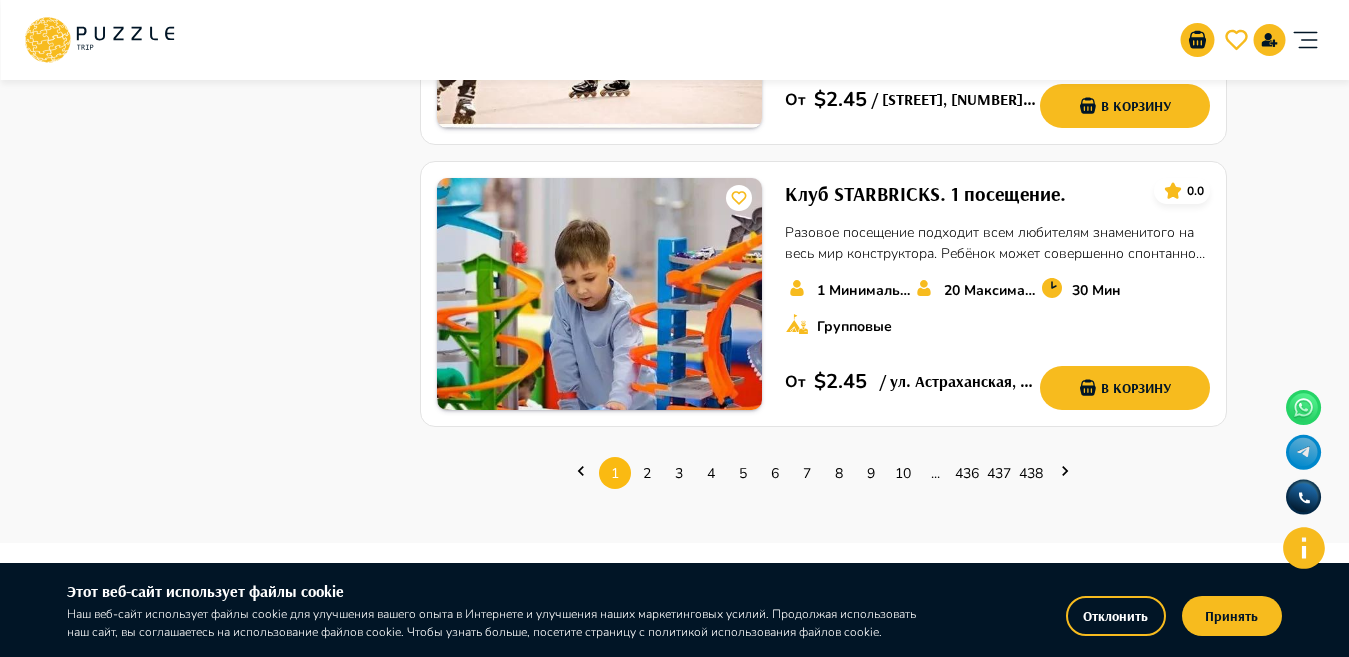 scroll, scrollTop: 2778, scrollLeft: 0, axis: vertical 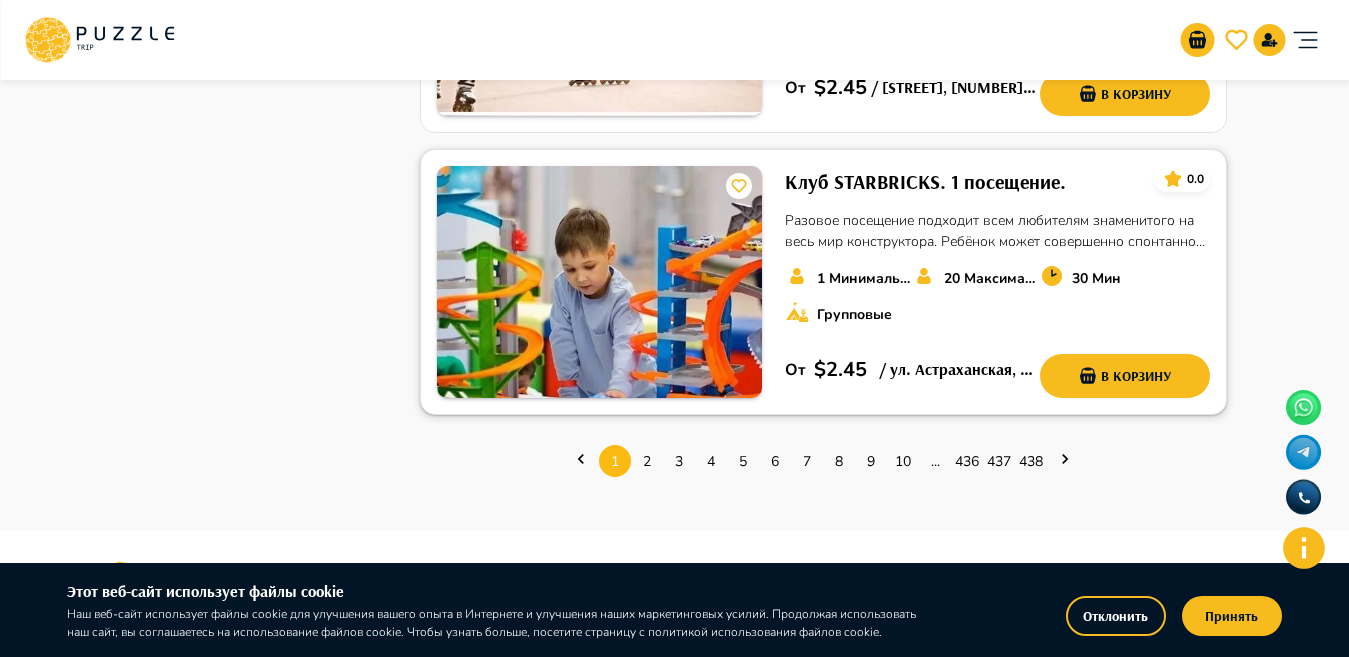 click on "Клуб STARBRICKS. 1 посещение." at bounding box center [925, 182] 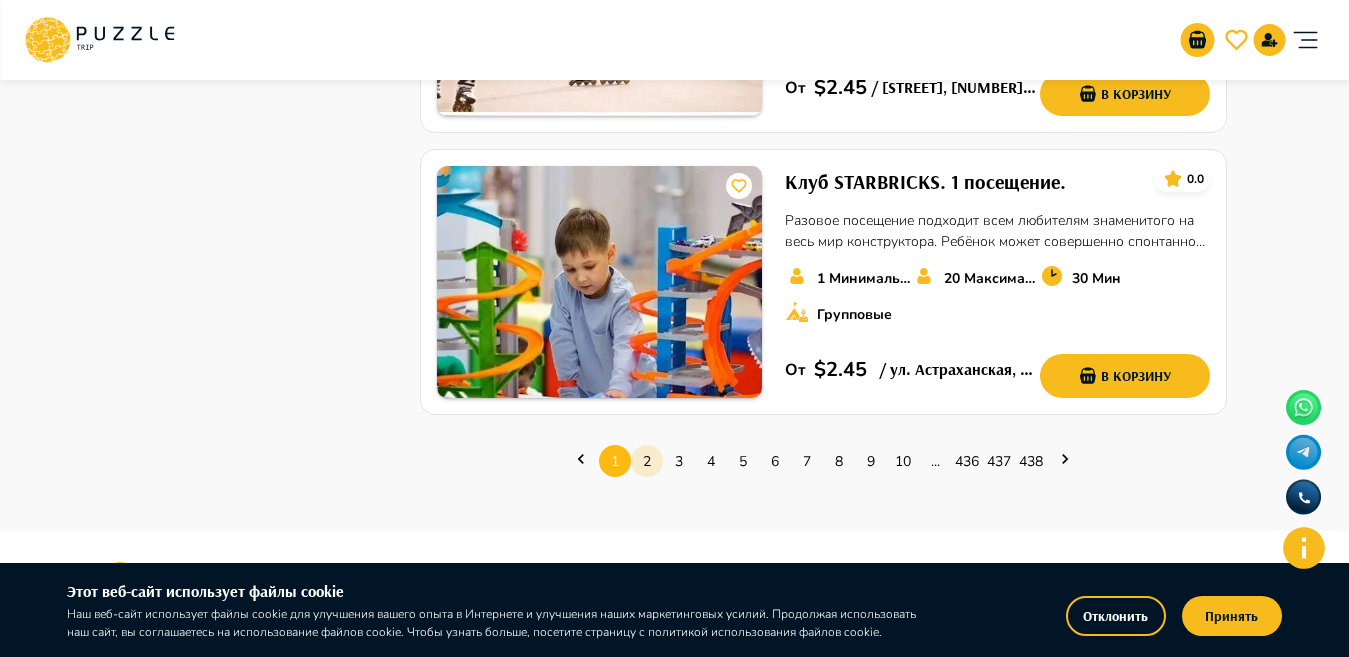 click on "2" at bounding box center (647, 461) 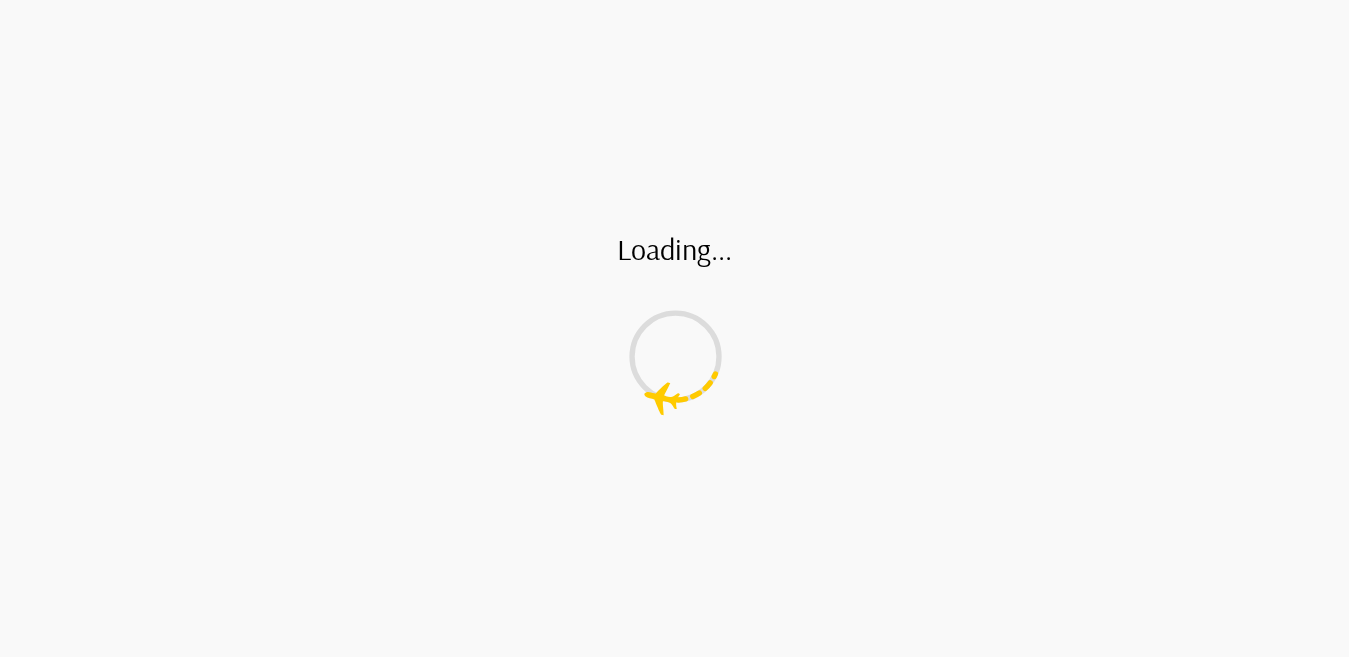 scroll, scrollTop: 0, scrollLeft: 0, axis: both 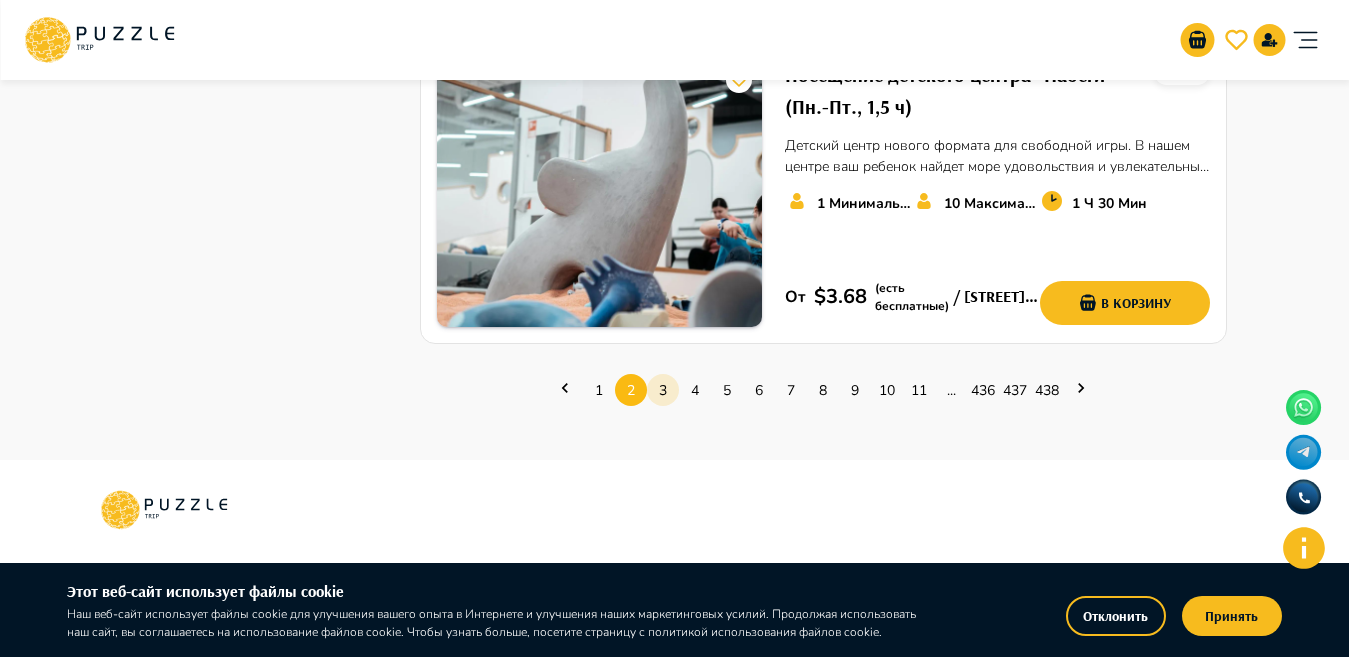 click on "3" at bounding box center (663, 390) 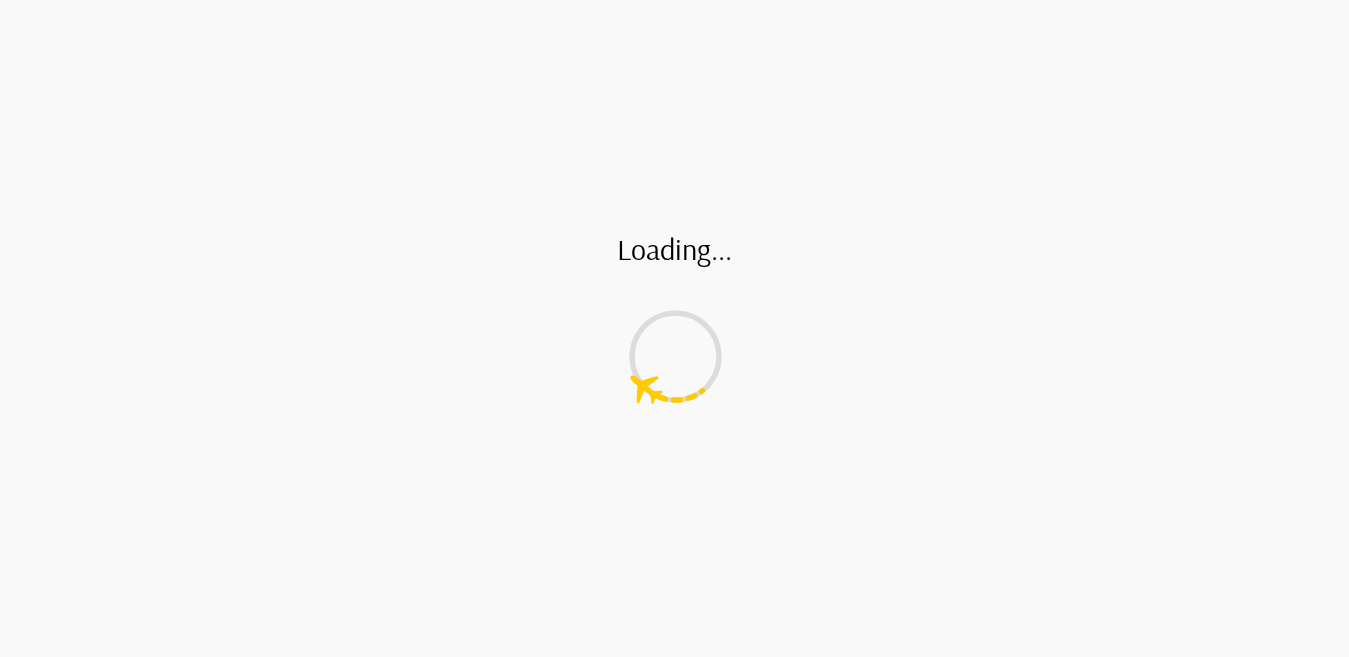 scroll, scrollTop: 0, scrollLeft: 0, axis: both 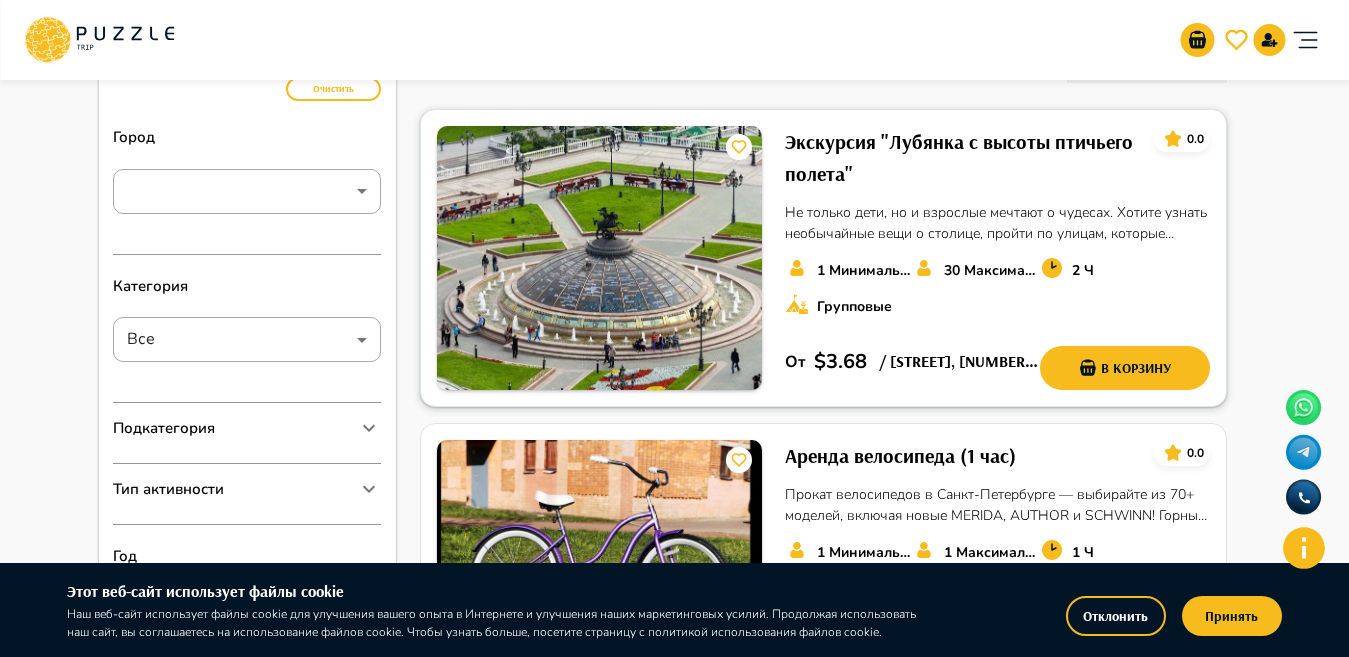 click on "Экскурсия "Лубянка с высоты птичьего полета"" at bounding box center [961, 158] 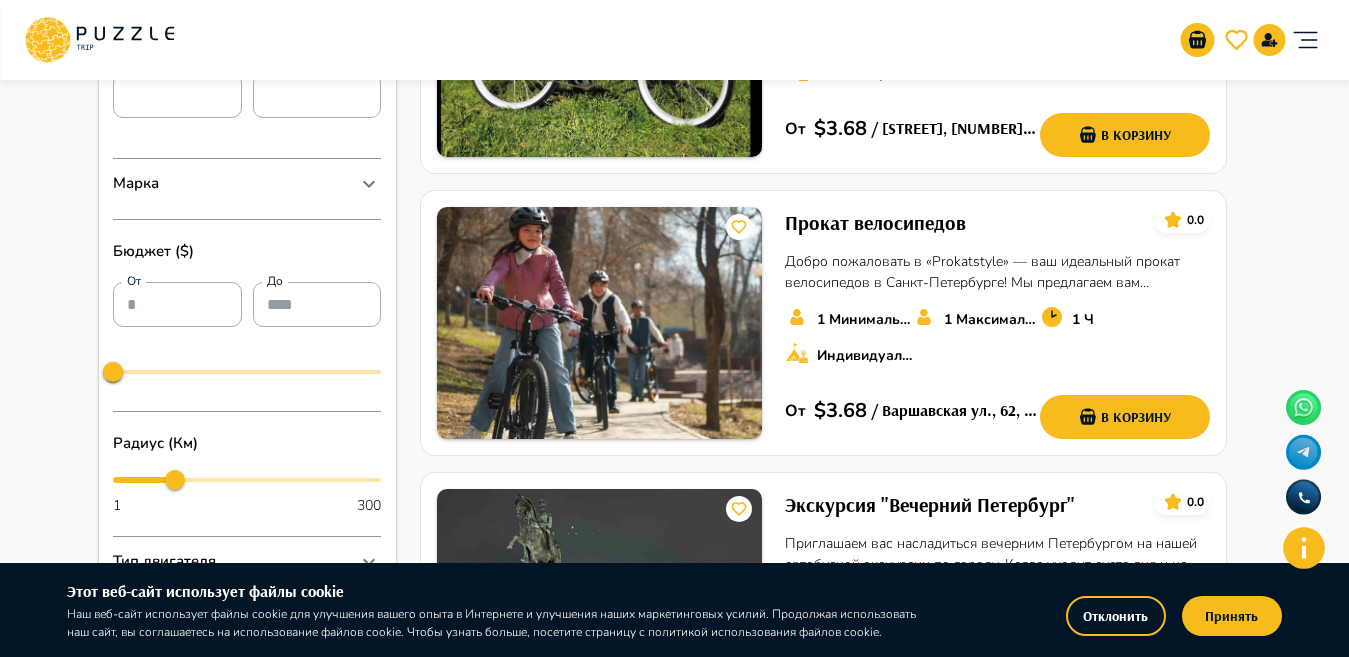 scroll, scrollTop: 1326, scrollLeft: 0, axis: vertical 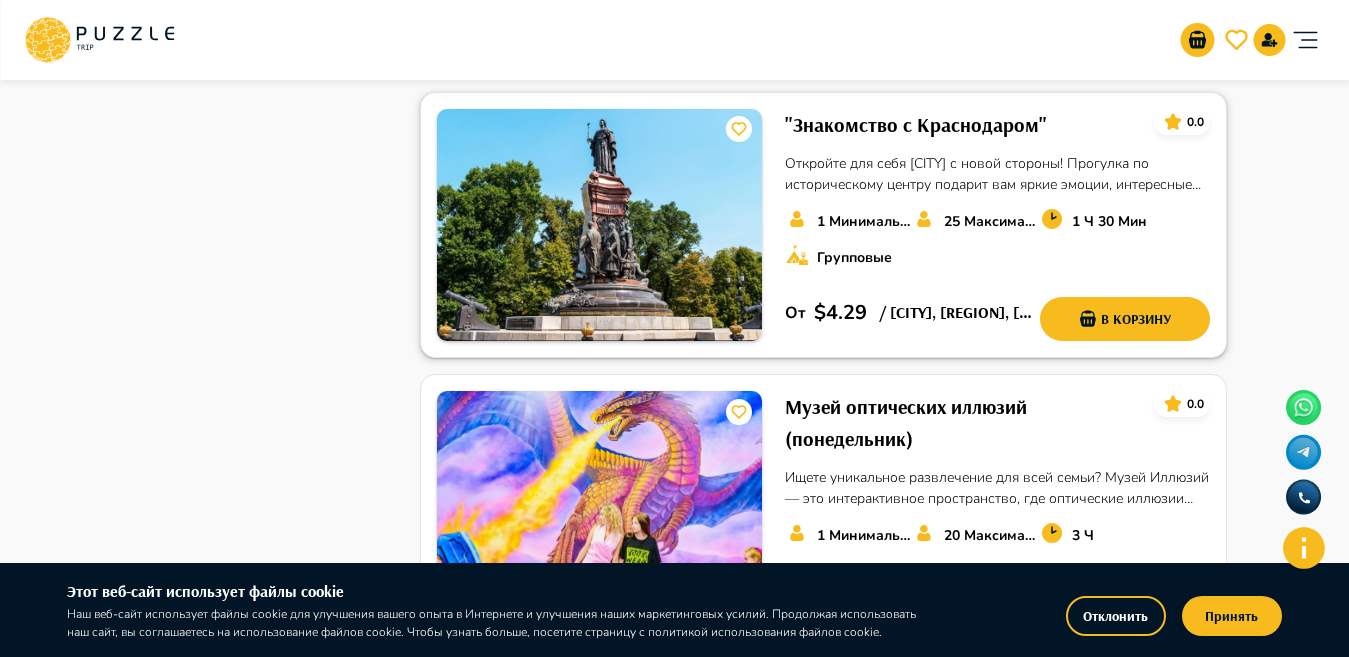 click on ""Знакомство с Краснодаром"" at bounding box center (916, 125) 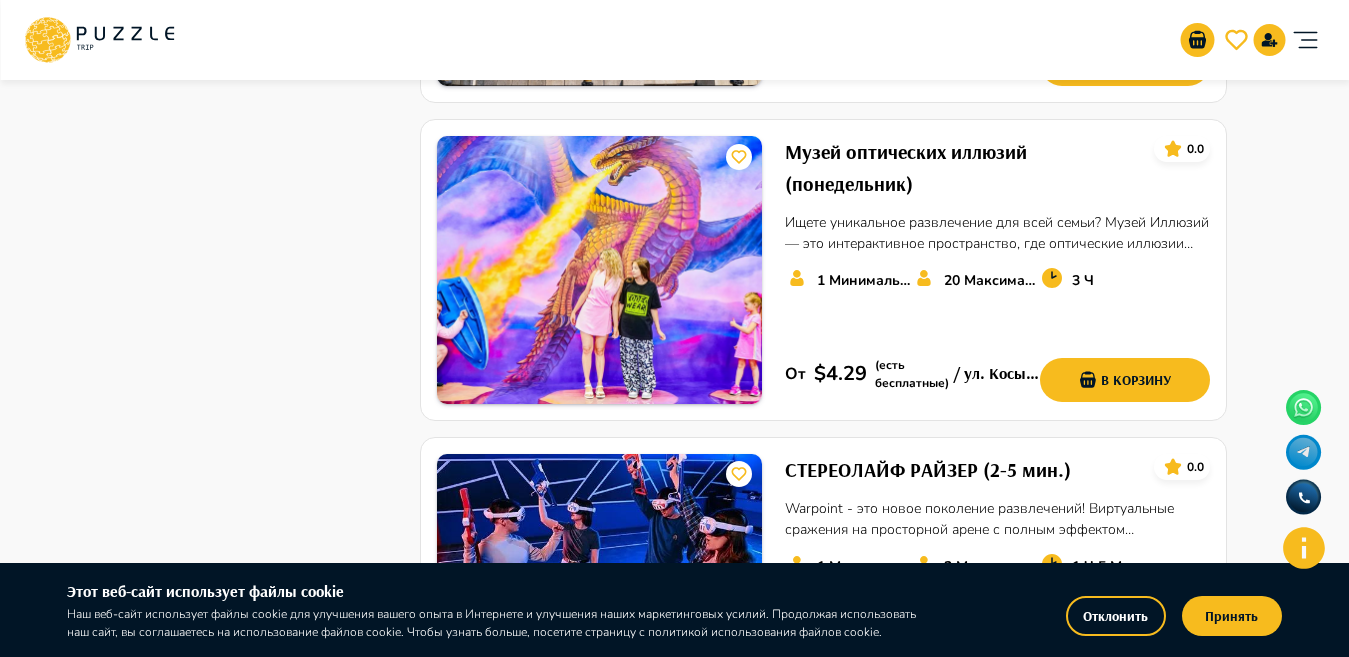 scroll, scrollTop: 2538, scrollLeft: 0, axis: vertical 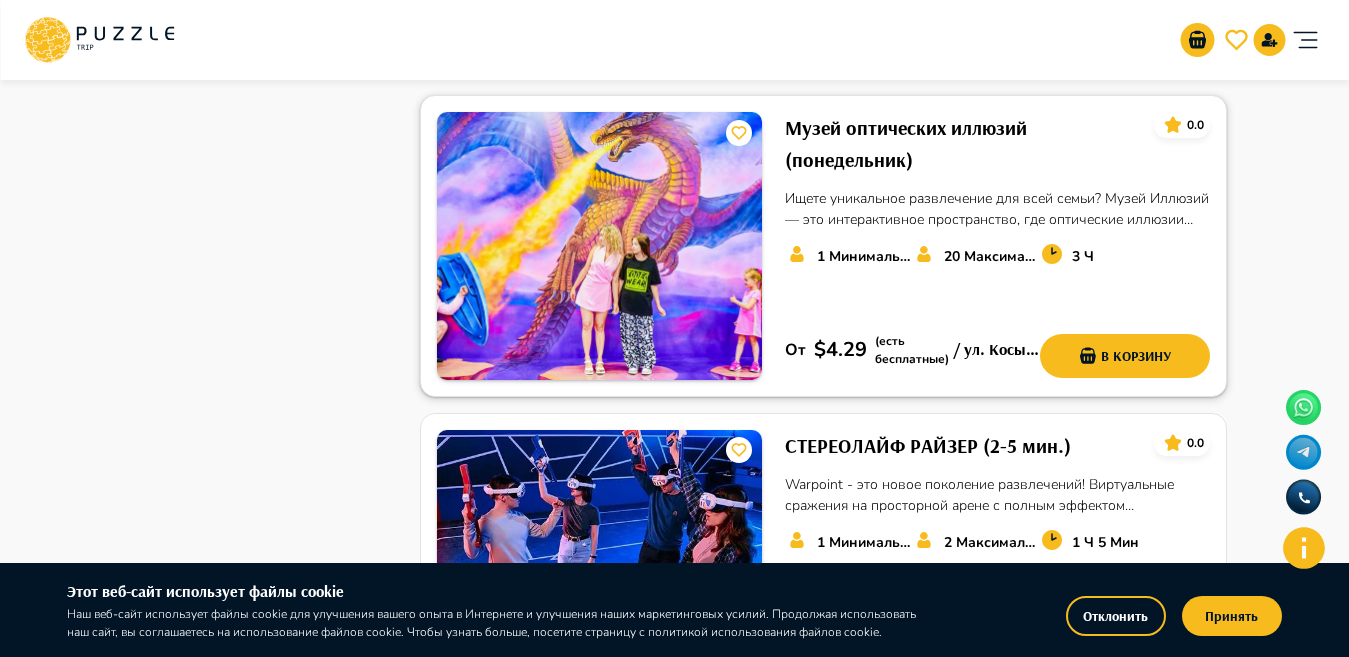 click on "Музей оптических иллюзий (понедельник)" at bounding box center [961, 144] 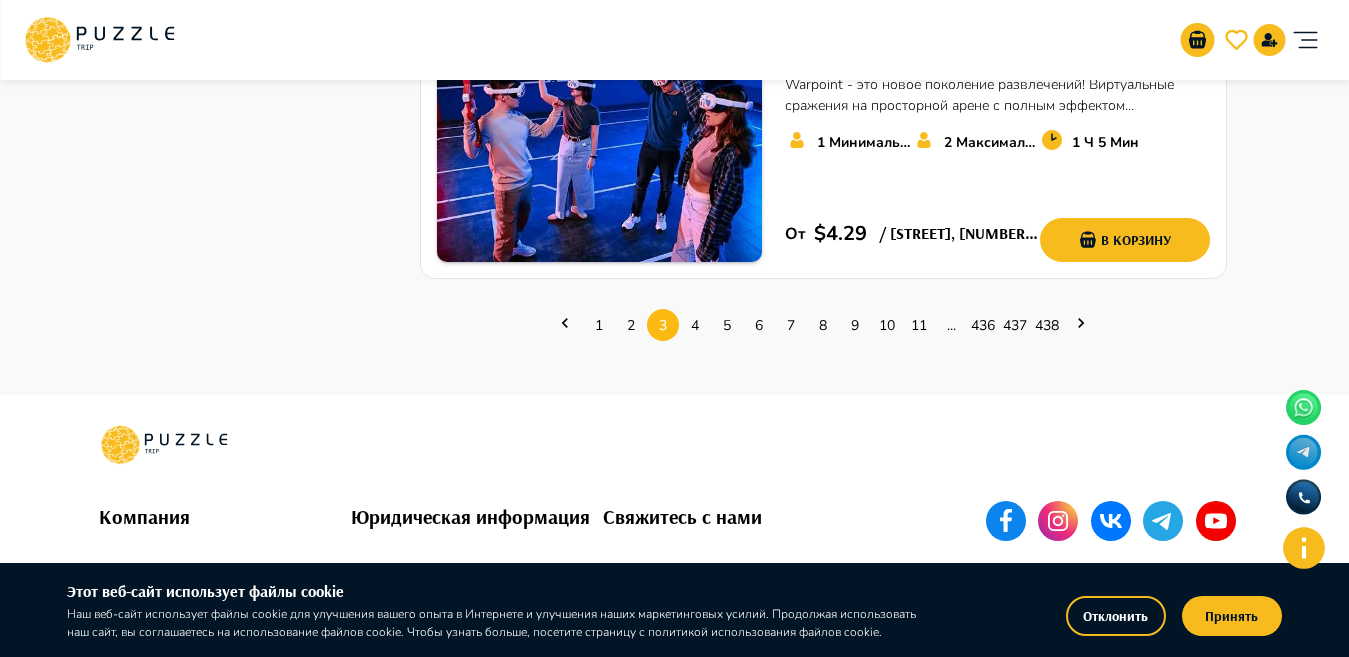 scroll, scrollTop: 3004, scrollLeft: 0, axis: vertical 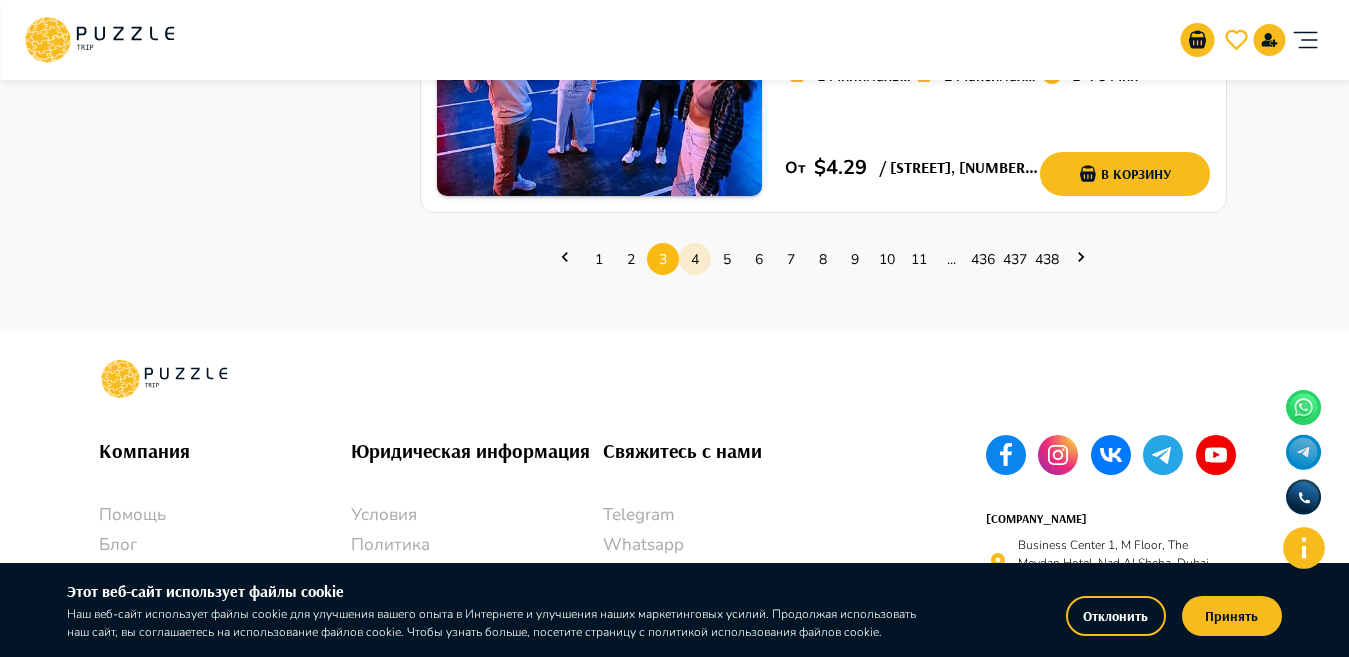 click on "4" at bounding box center [695, 259] 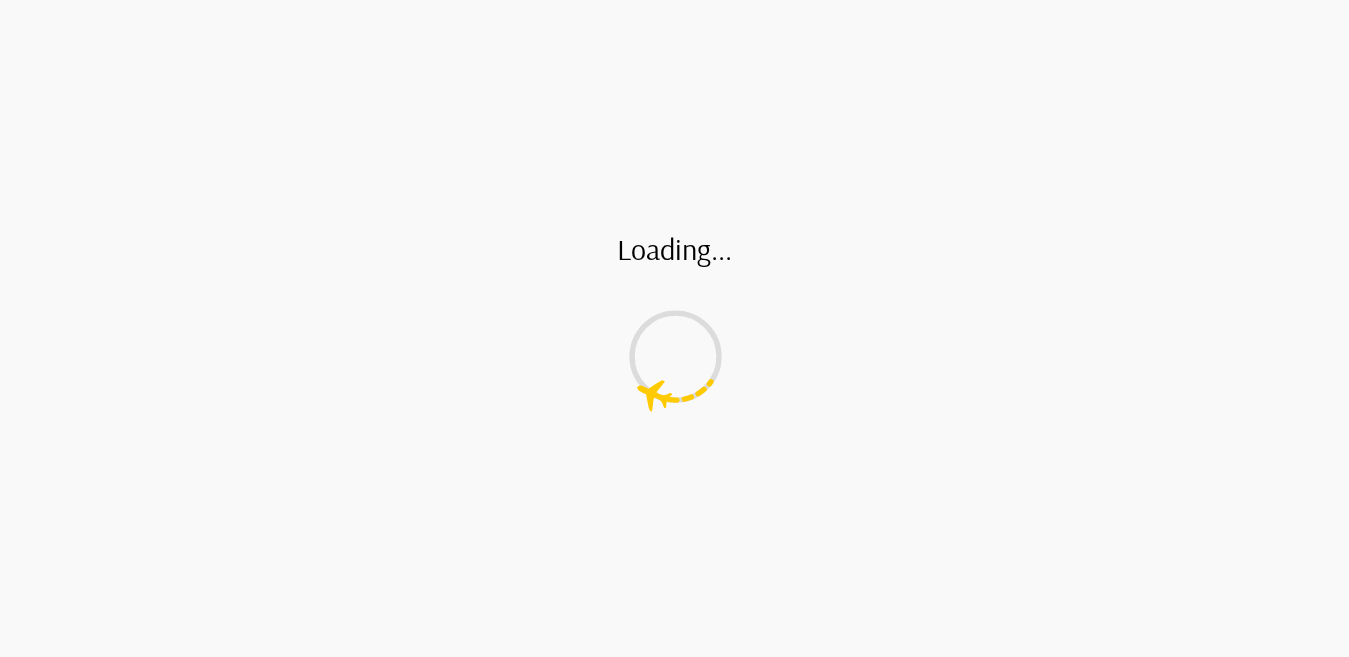 scroll, scrollTop: 0, scrollLeft: 0, axis: both 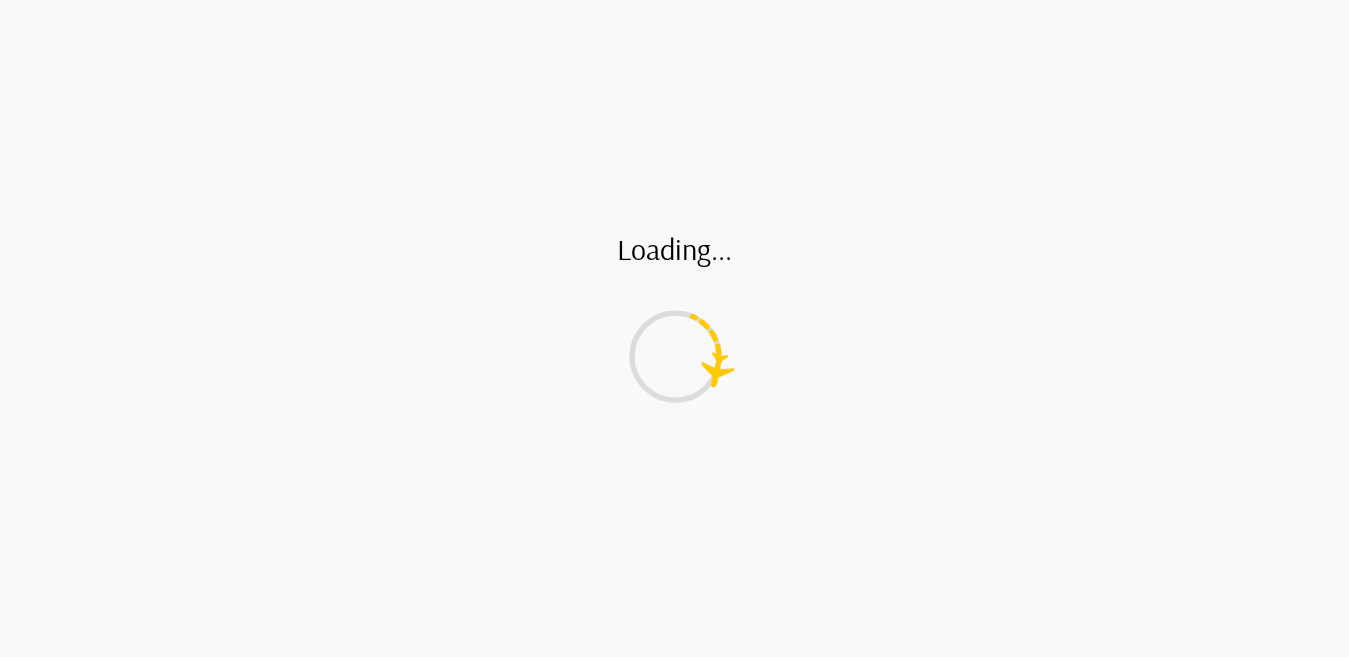 click 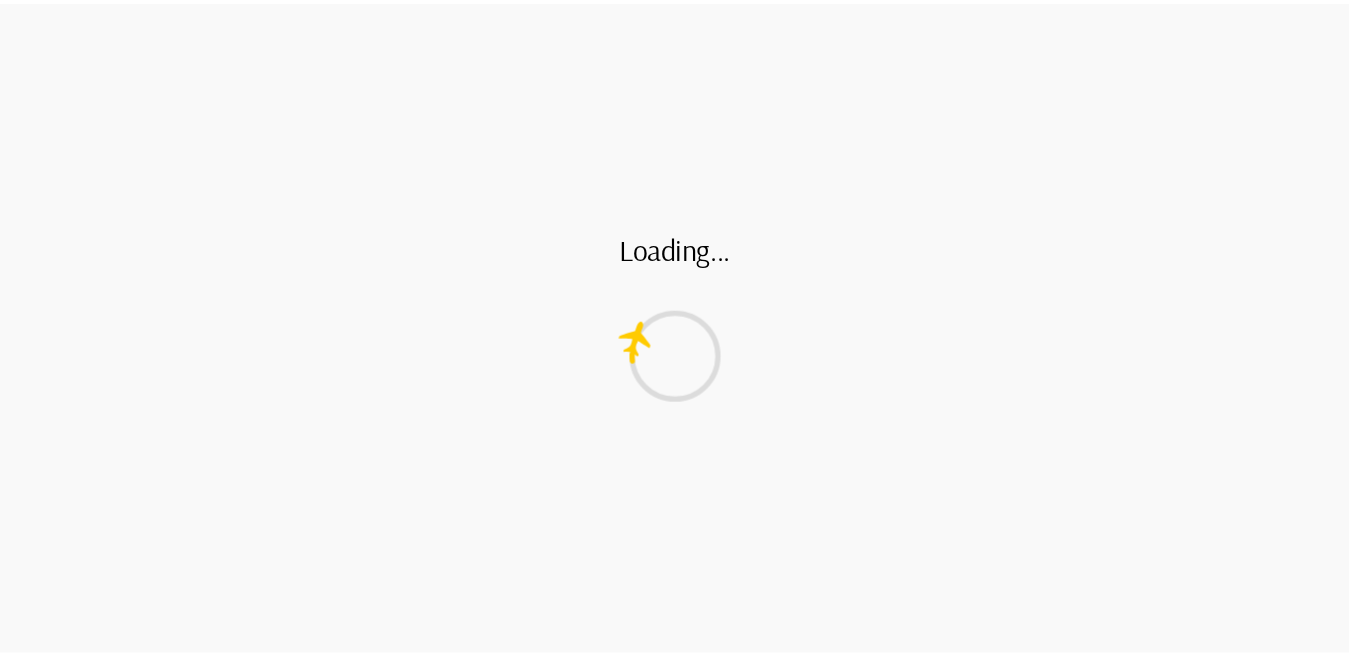 scroll, scrollTop: 0, scrollLeft: 0, axis: both 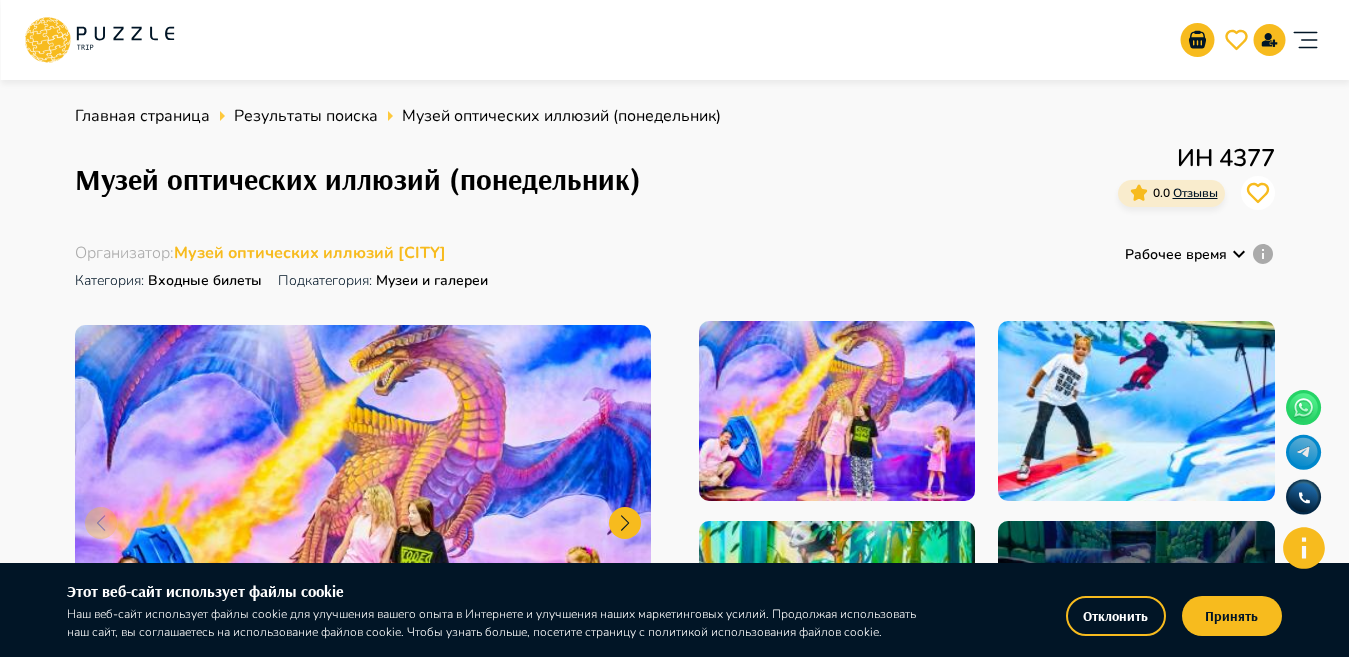 click on "Главная страница Результаты поиска Музей оптических иллюзий (понедельник) Музей оптических иллюзий (понедельник) ИН 4377 0.0   Отзывы Организатор :  Музей оптических иллюзий [CITY]   Категория :     Входные билеты Подкатегория:     Музеи и галереи Рабочее время + 3   Фото Детали 20 Максимальное количество мест 1 Минимальное количество мест 3 Ч Продолжительность услуги Стандартный билет (5+) $ 4.29 Детский билет (0-4) БЕСПЛАТНО В корзину Описание Краткое описание : Подробное описание : Важная информация : Адрес:  [CITY], [STREET], [APARTMENT_NUMBER]. Как добраться:  станция метро  -  : : : :" at bounding box center (674, 1302) 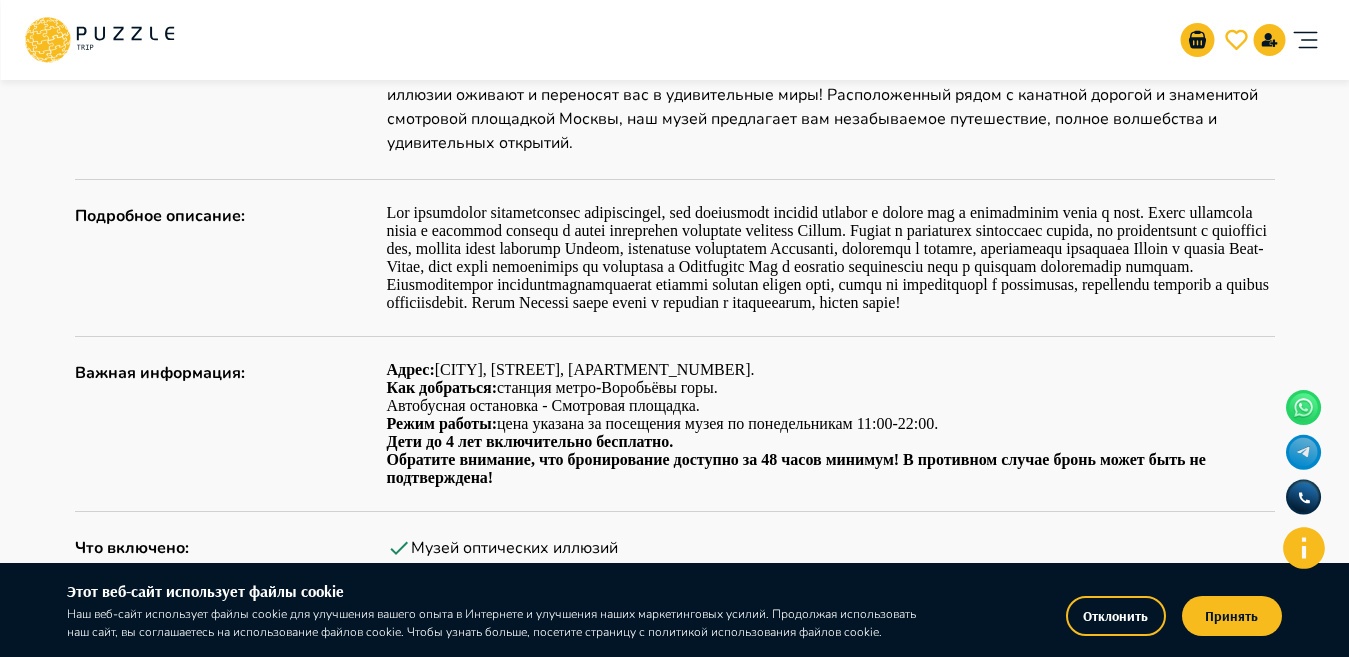 scroll, scrollTop: 1125, scrollLeft: 0, axis: vertical 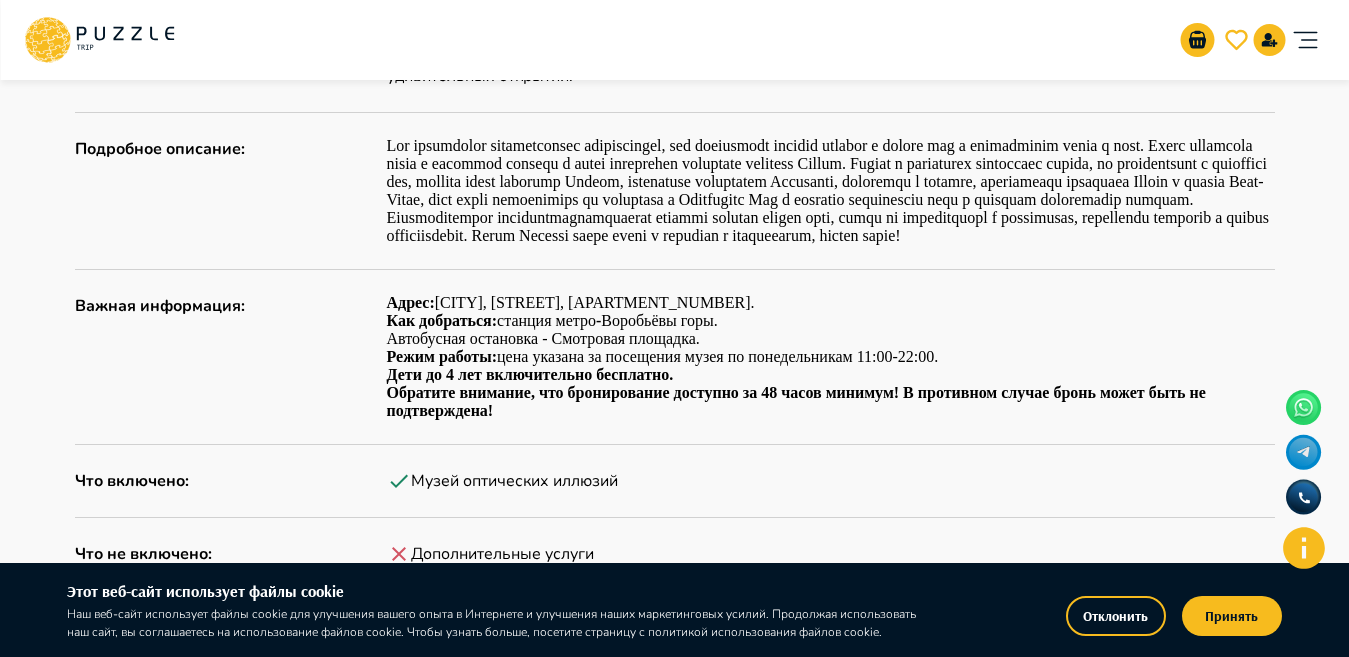 click on "Адрес:  [CITY], [STREET], [APARTMENT_NUMBER]." at bounding box center [831, 303] 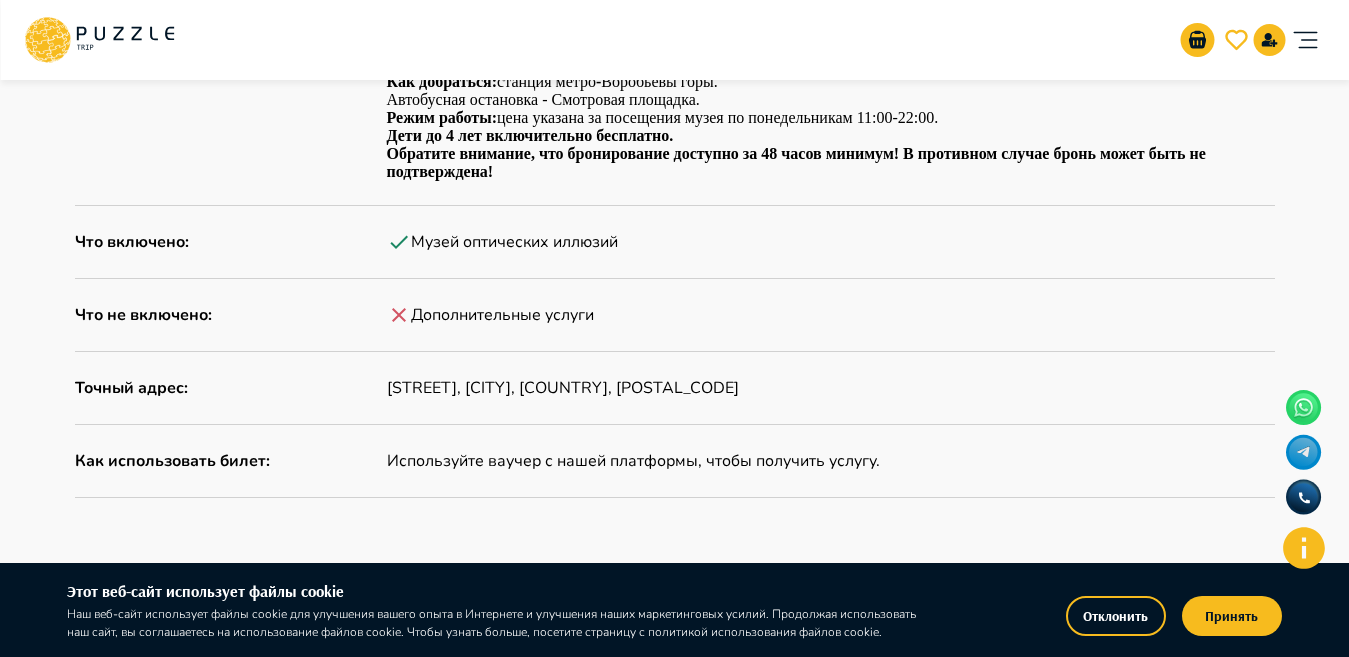 scroll, scrollTop: 1280, scrollLeft: 0, axis: vertical 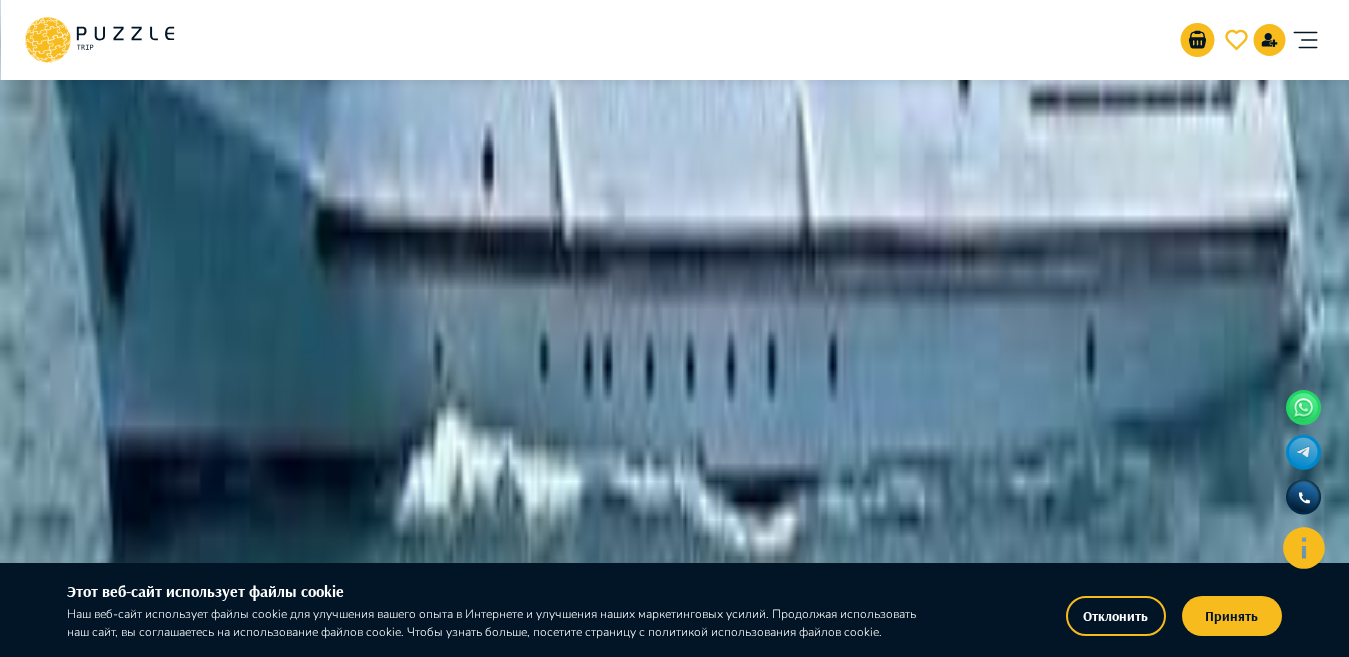 click on "5" at bounding box center (727, 1641) 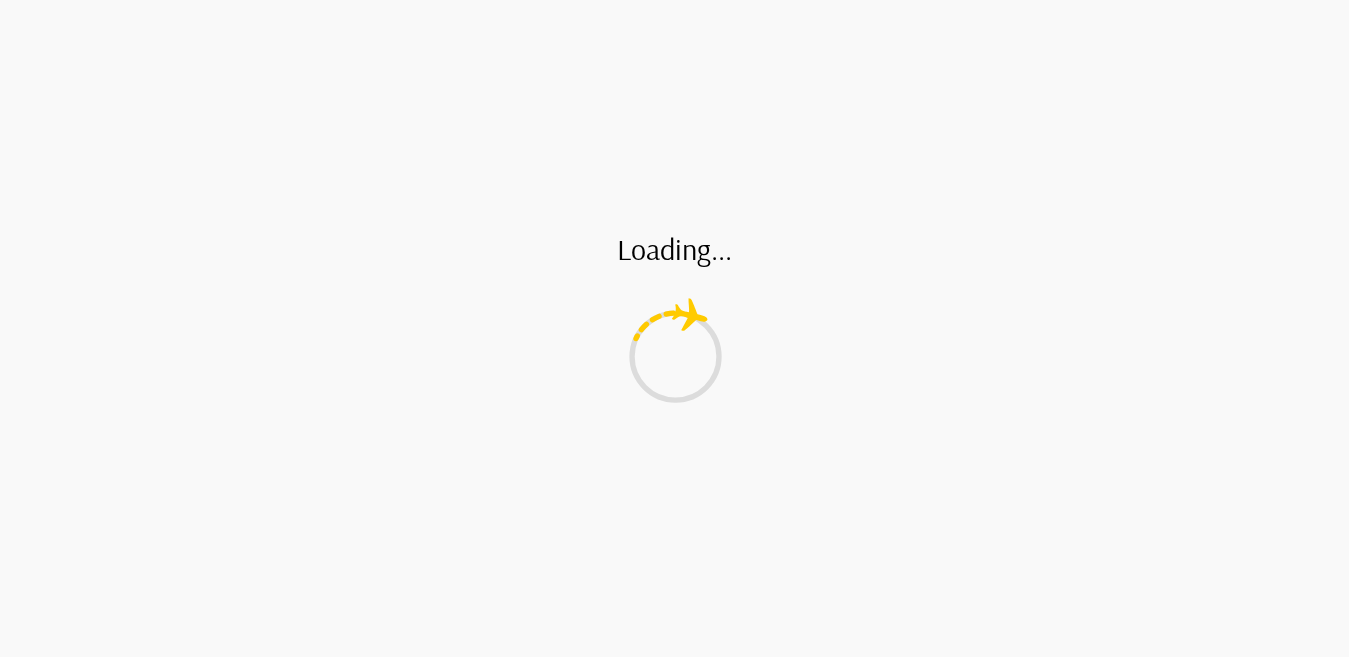 click 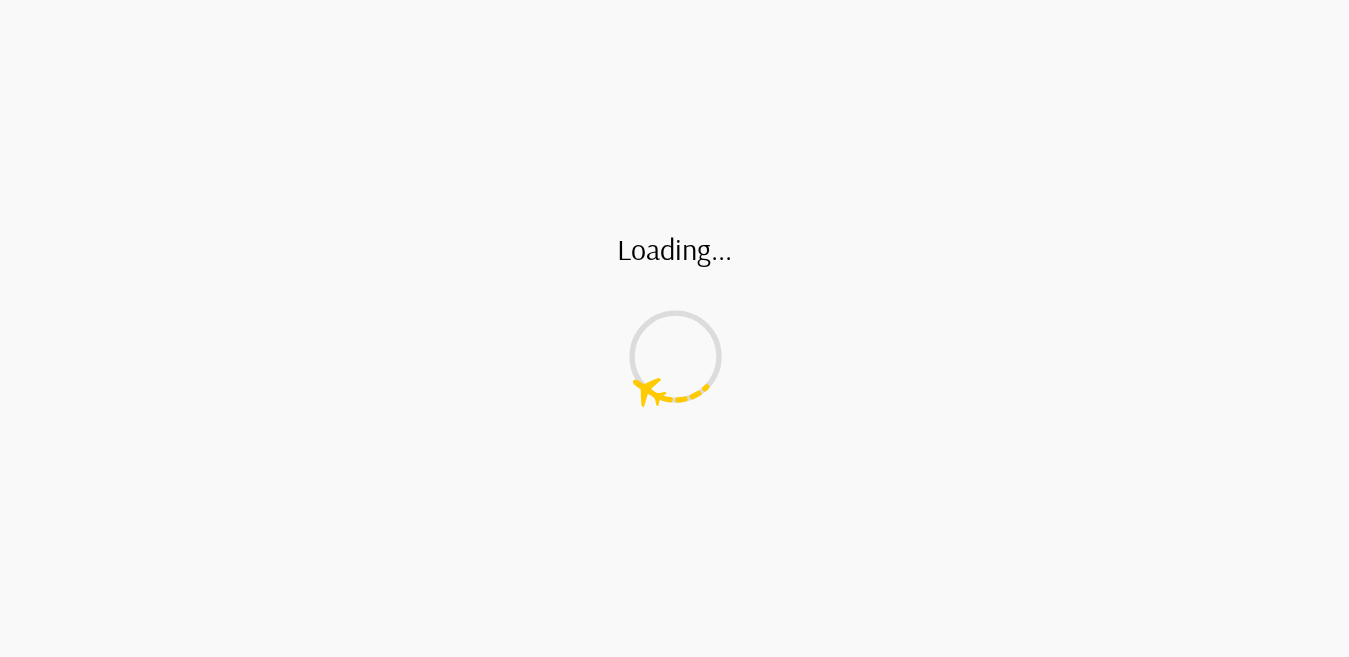 scroll, scrollTop: 0, scrollLeft: 0, axis: both 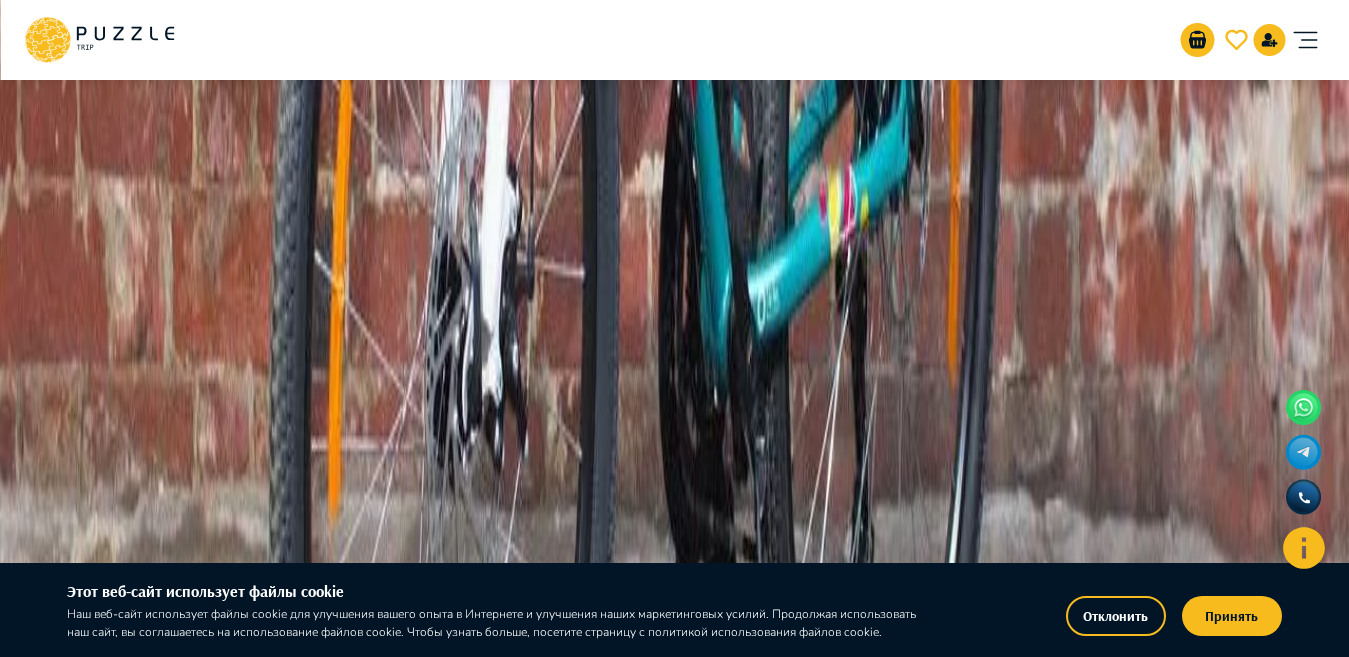 click on "6" at bounding box center (759, 1379) 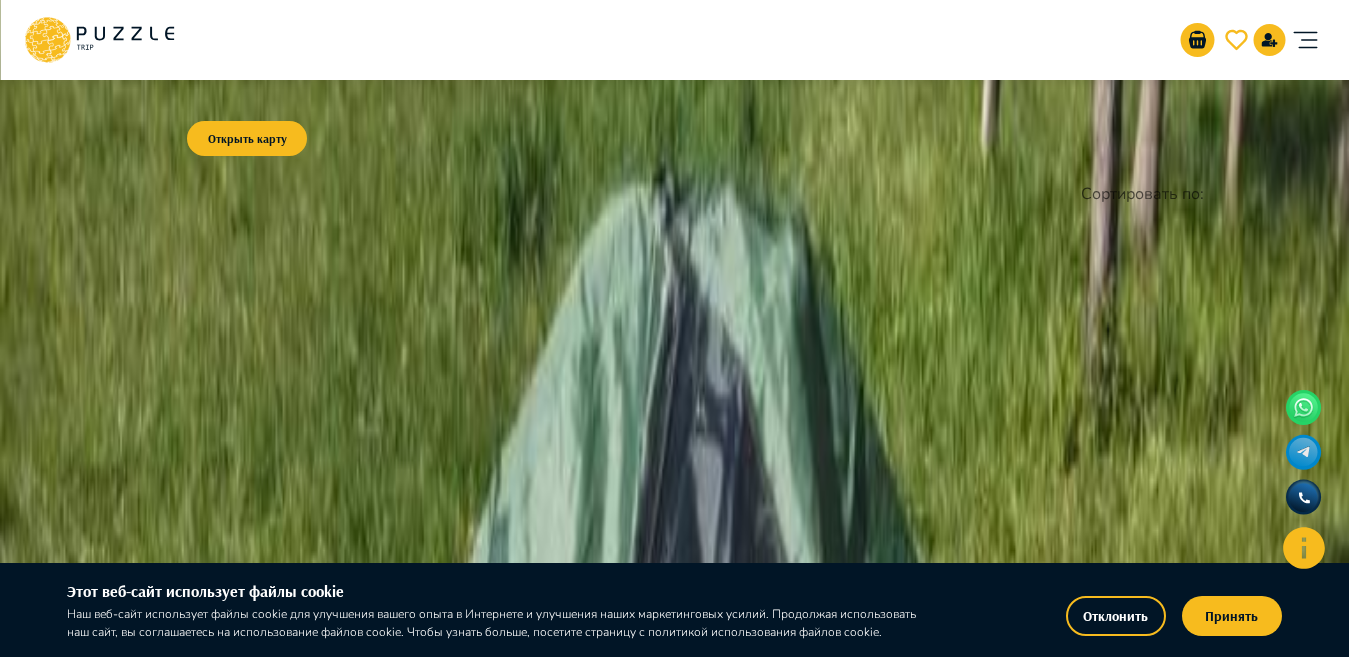 scroll, scrollTop: 0, scrollLeft: 0, axis: both 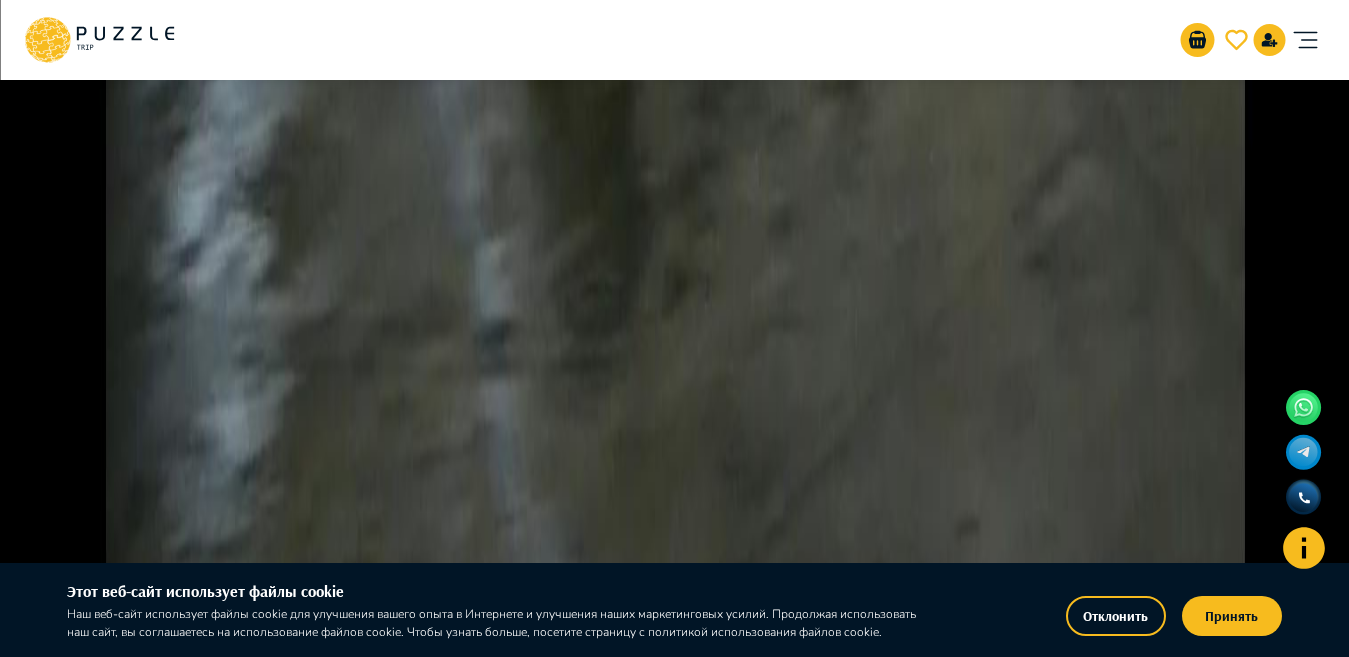 click on "7" at bounding box center (791, 1233) 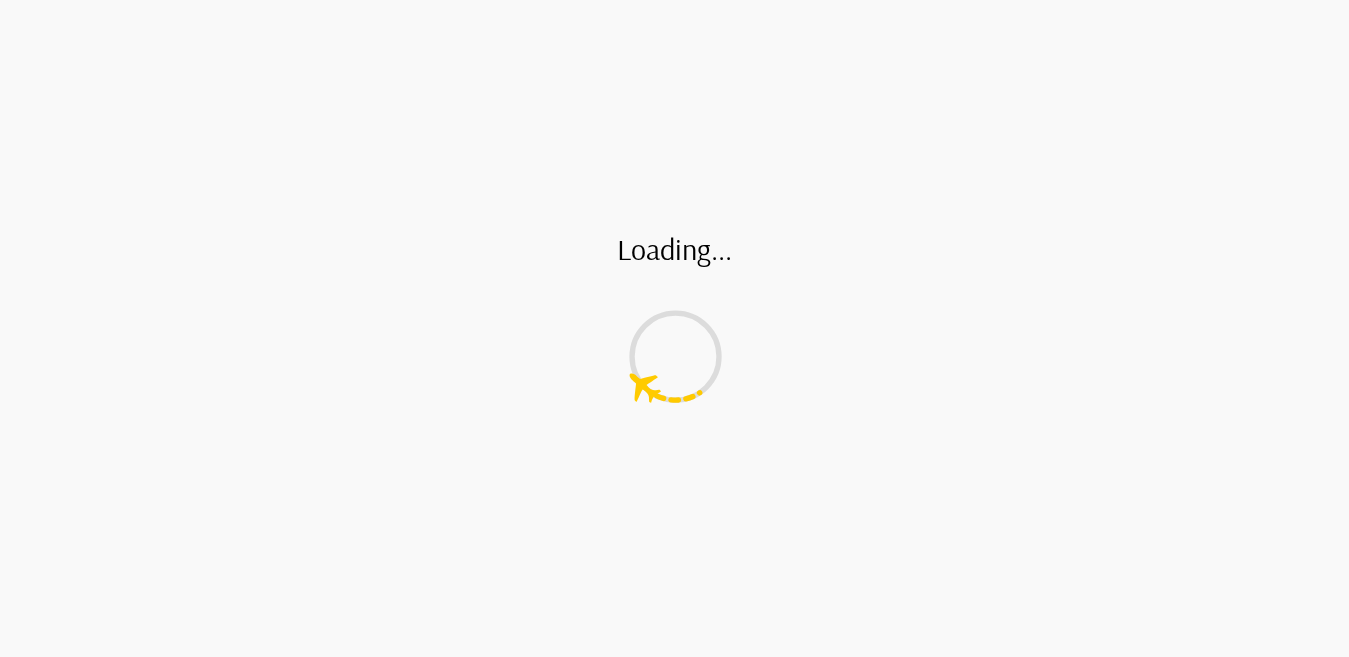 scroll, scrollTop: 0, scrollLeft: 0, axis: both 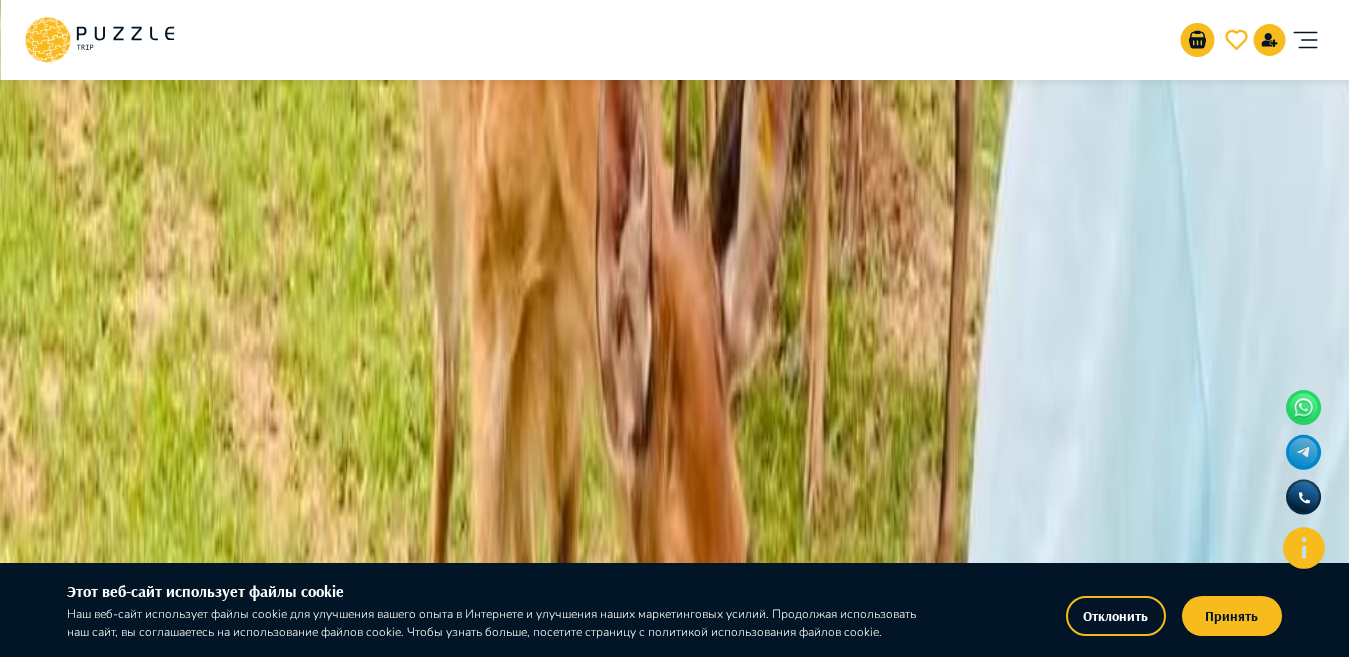 click on "8" at bounding box center (807, 1732) 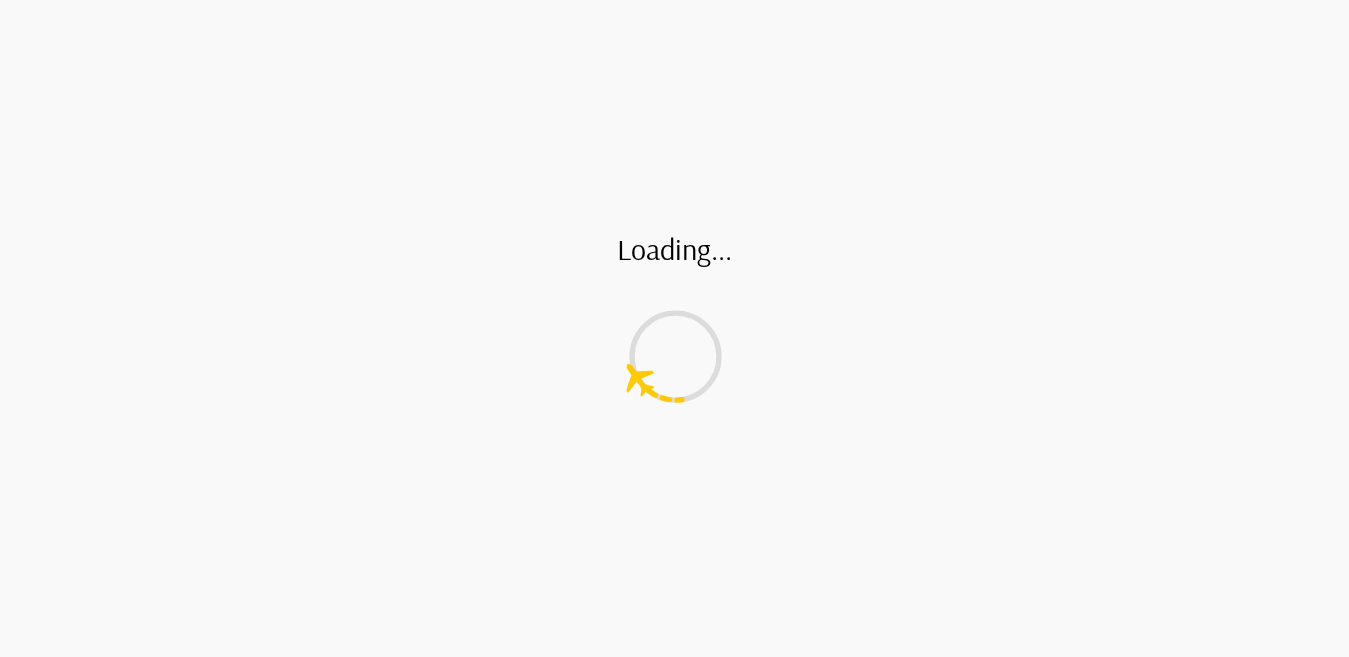 scroll, scrollTop: 0, scrollLeft: 0, axis: both 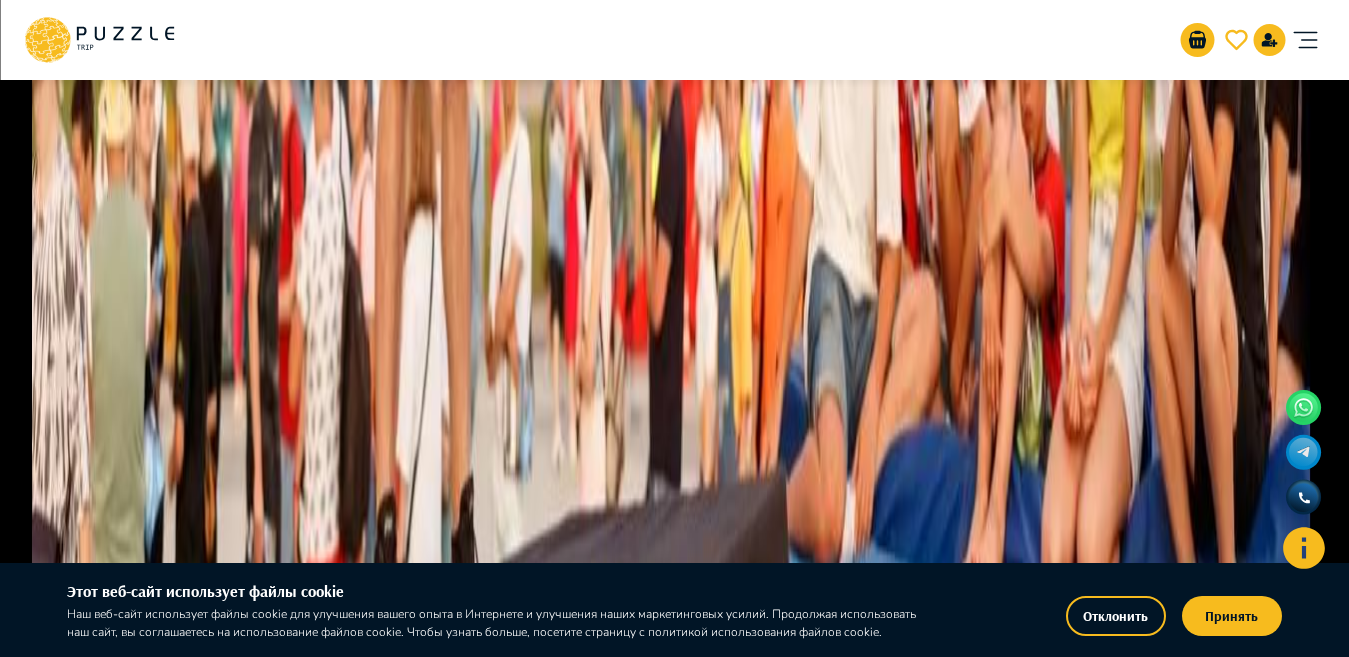 click on "1 2 3 4 5 6 7 8 9 10 11 12 13 ... 436 437 438" at bounding box center (823, 1686) 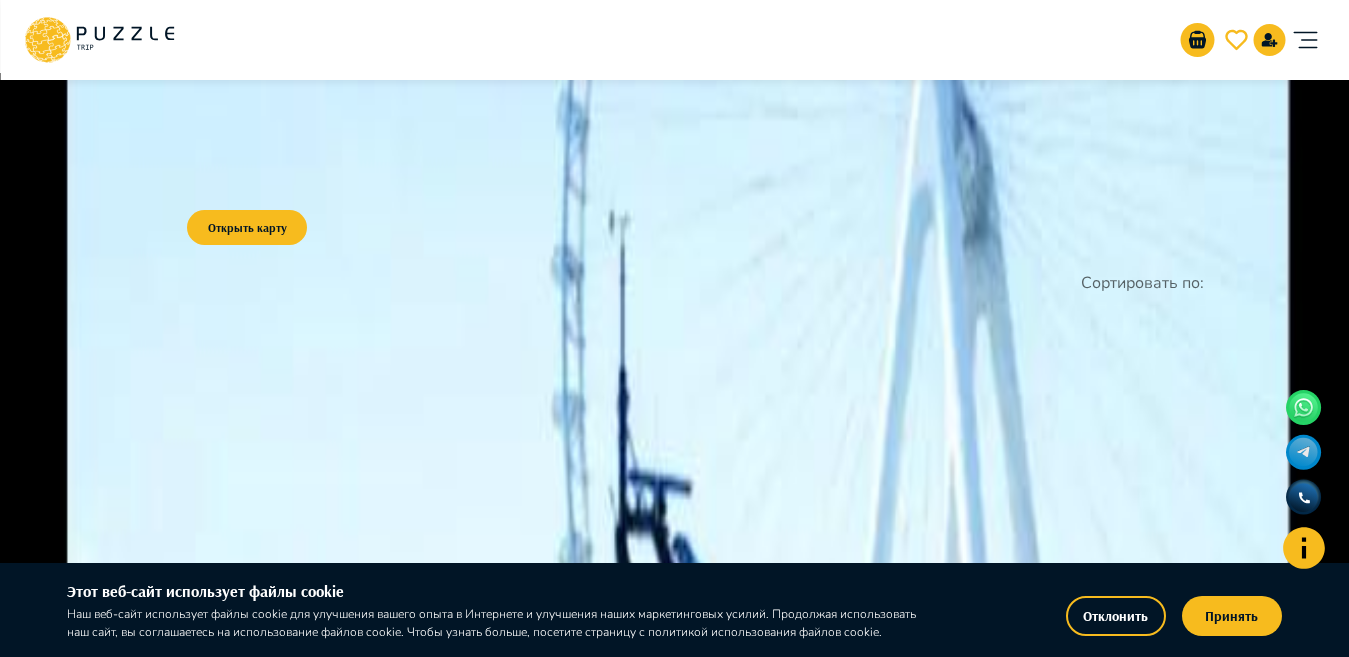 scroll, scrollTop: 0, scrollLeft: 0, axis: both 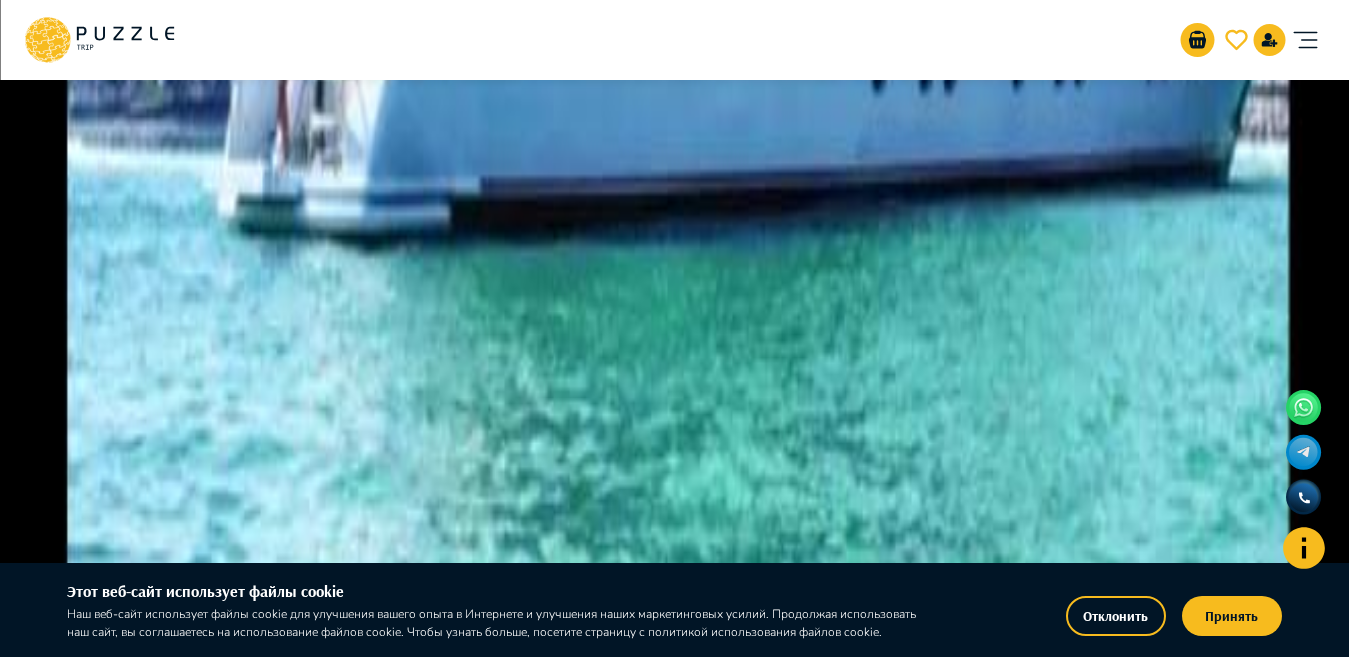 click 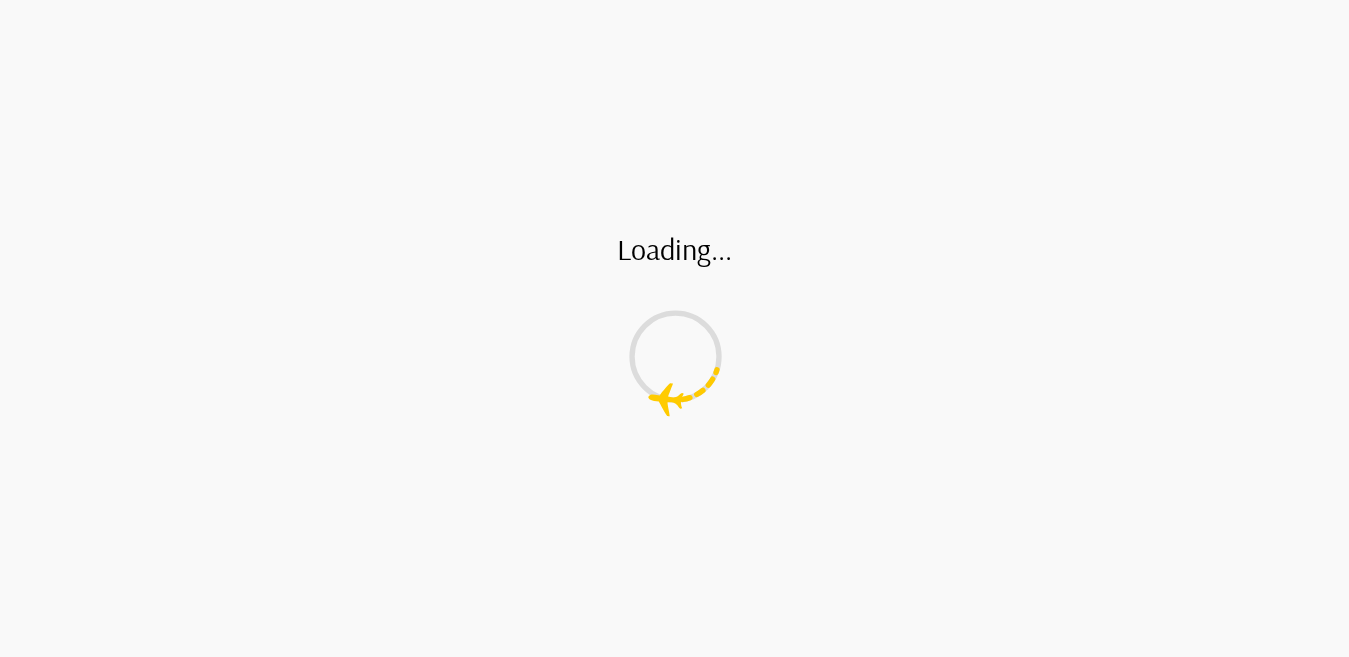scroll, scrollTop: 0, scrollLeft: 0, axis: both 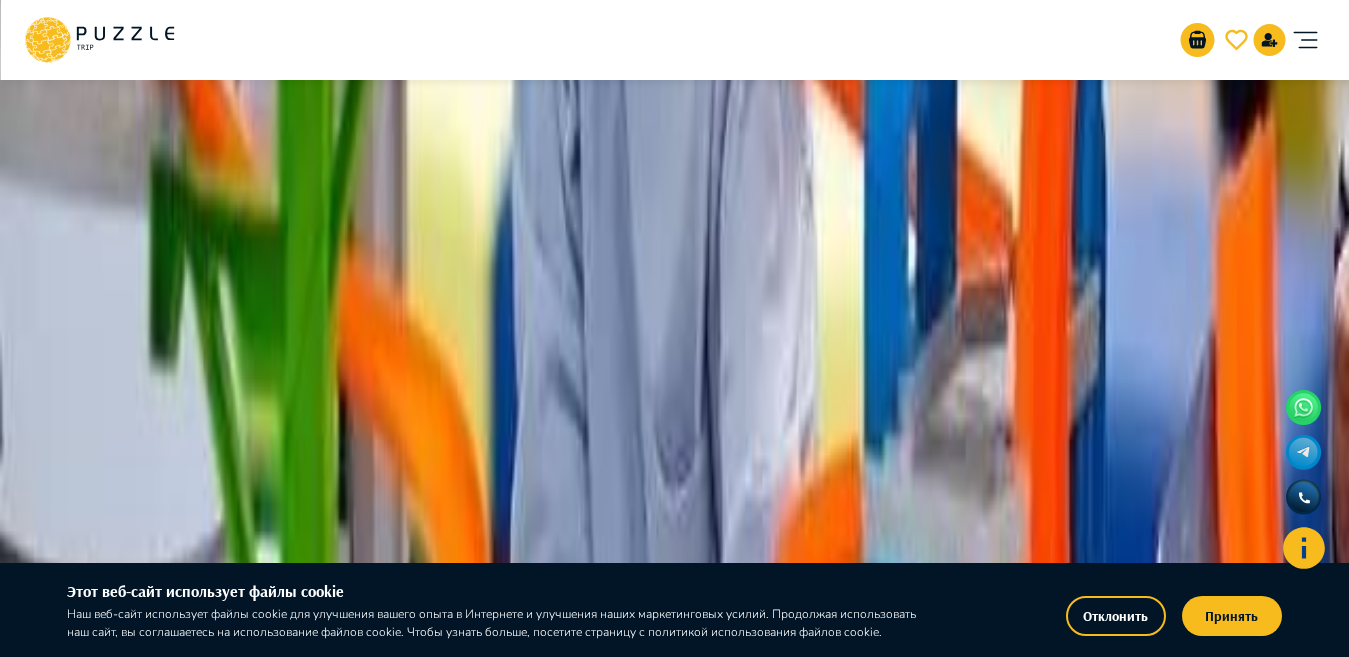click on "429" at bounding box center (743, 1657) 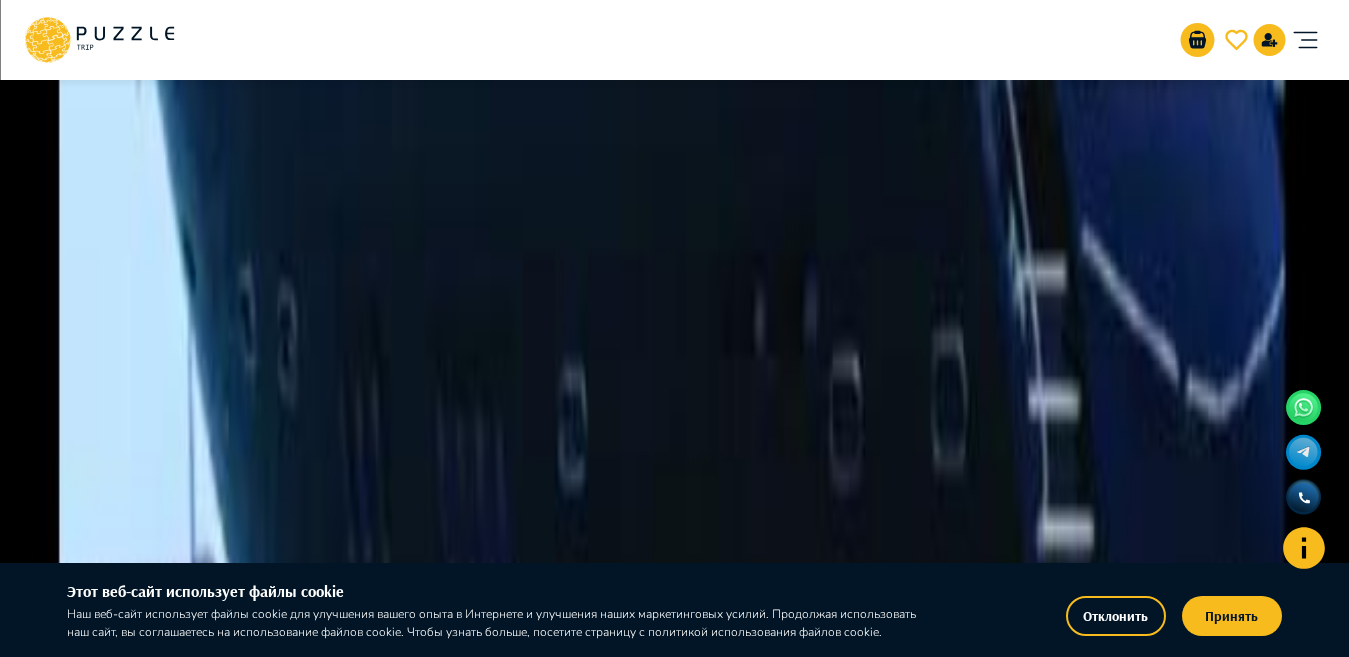 scroll, scrollTop: 2685, scrollLeft: 0, axis: vertical 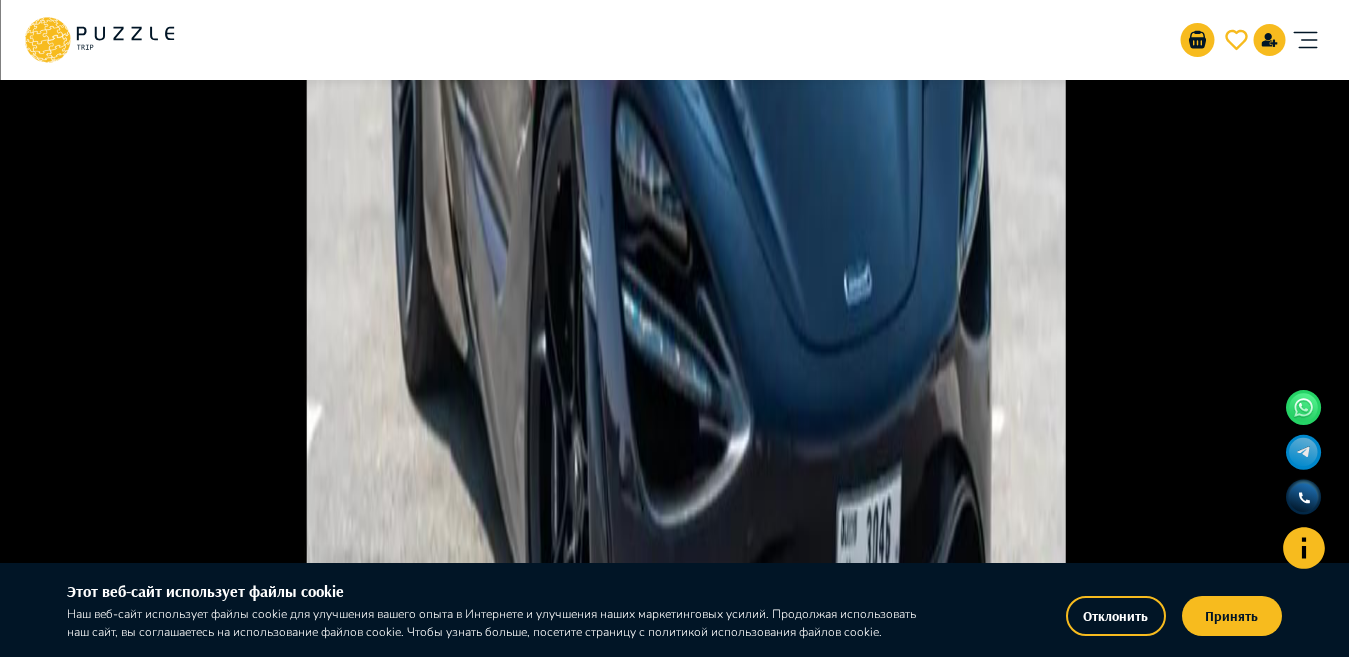 click on "424" at bounding box center [663, 2054] 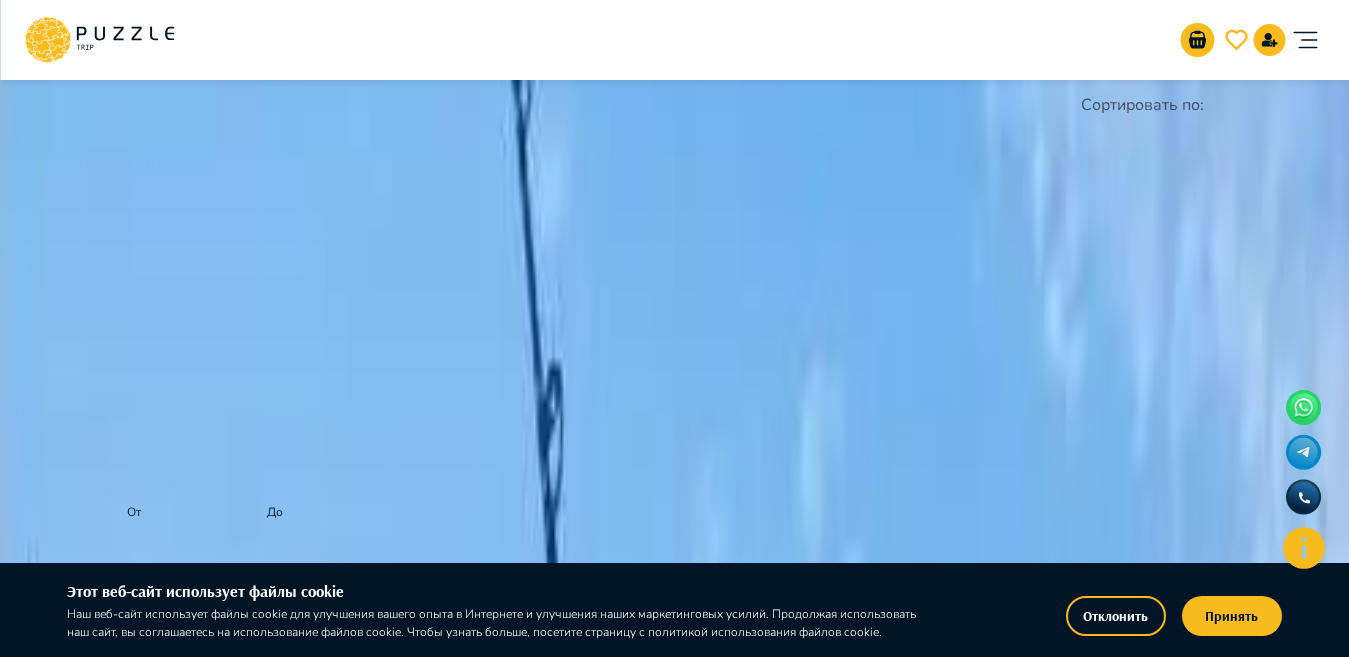 scroll, scrollTop: 174, scrollLeft: 0, axis: vertical 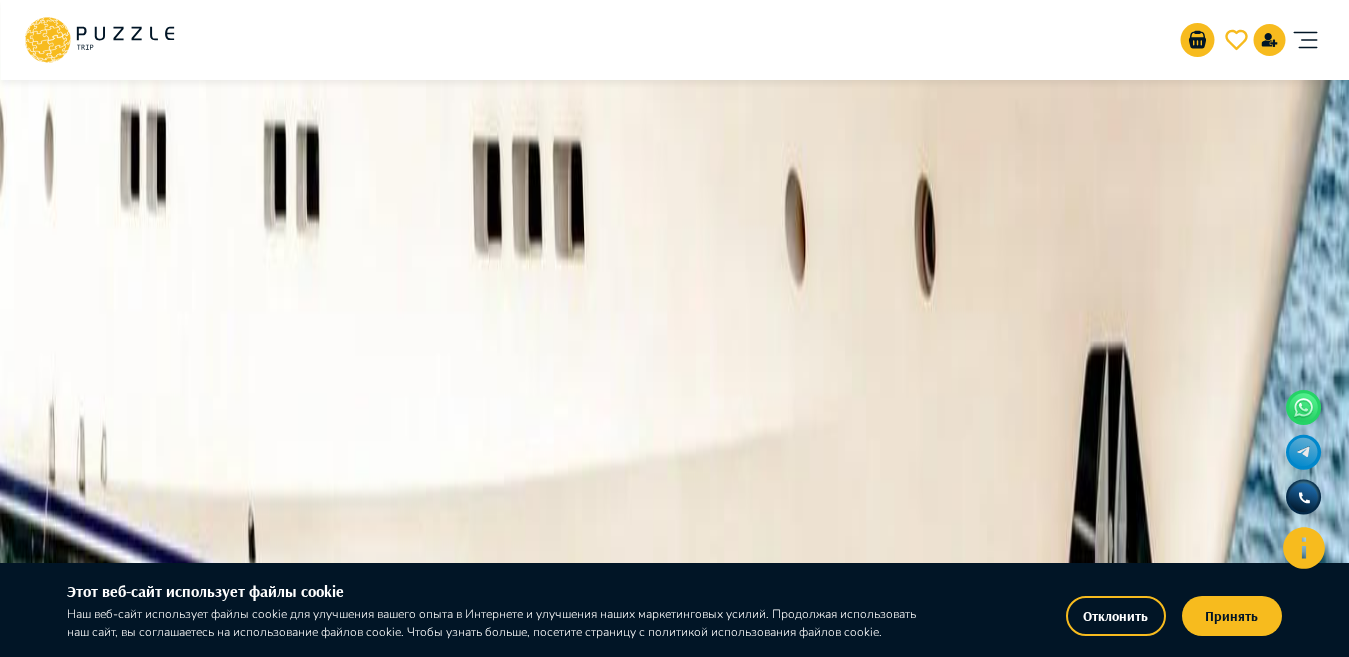 click on "..." at bounding box center (631, 1799) 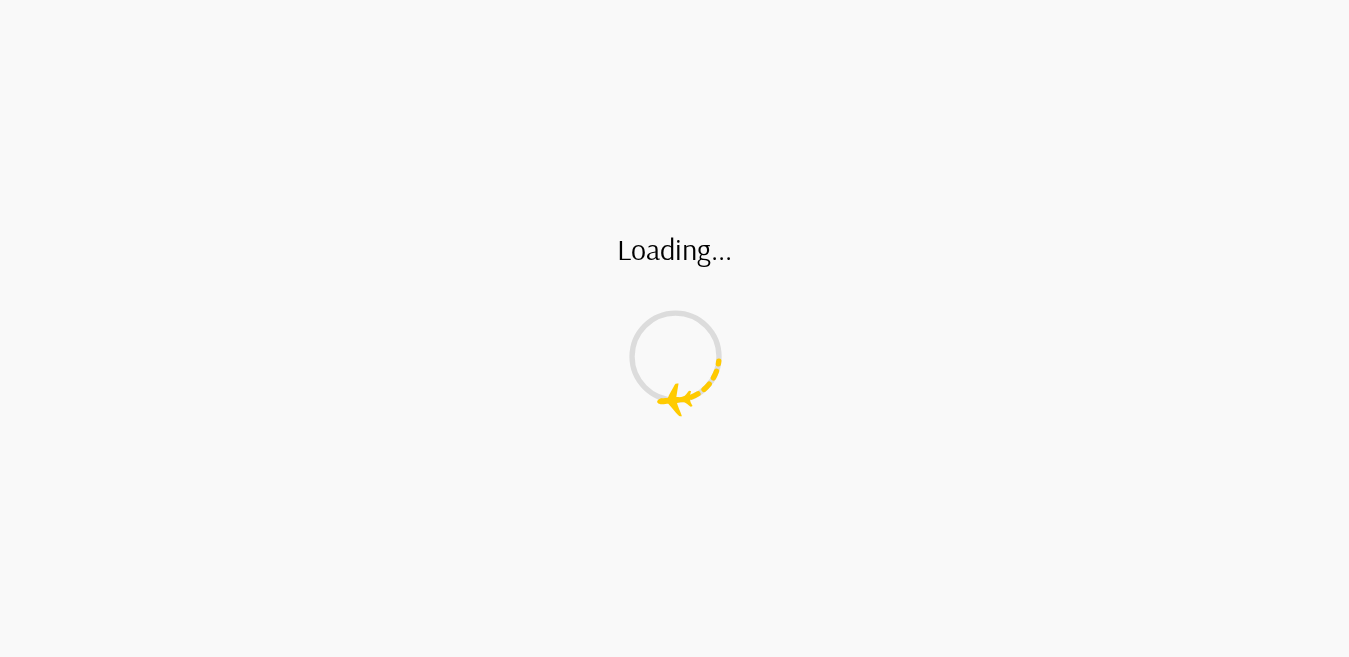 scroll, scrollTop: 0, scrollLeft: 0, axis: both 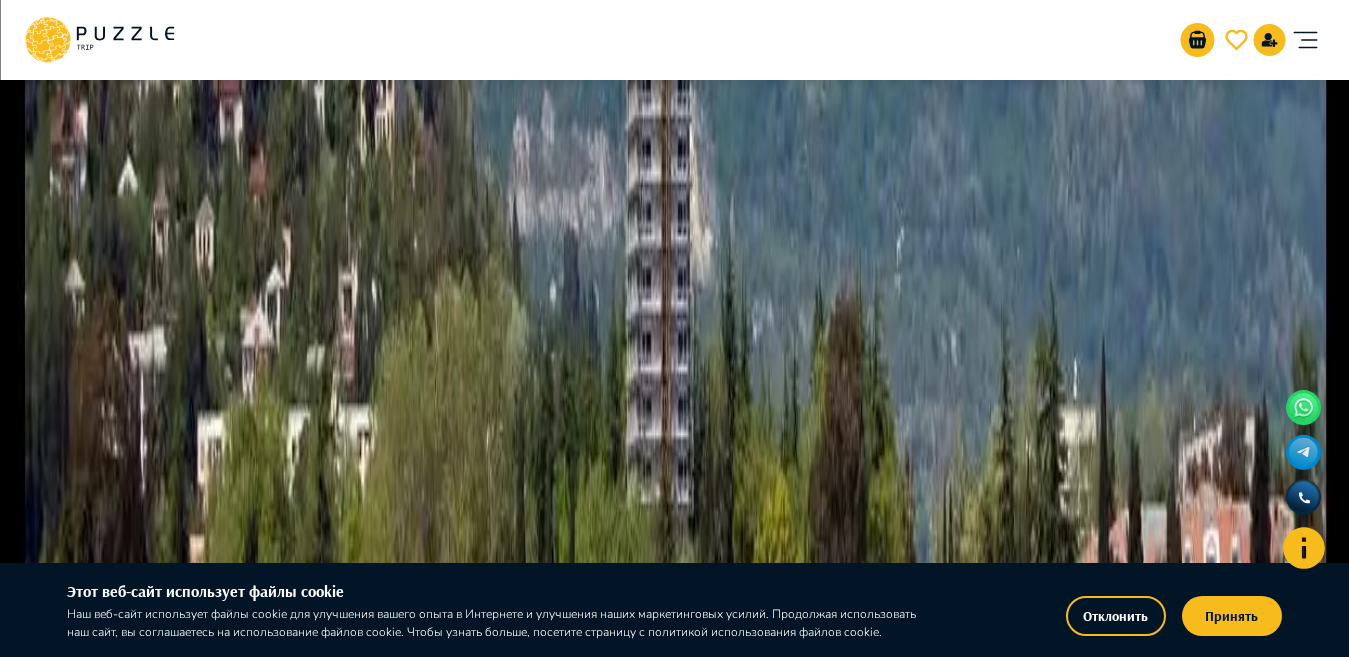 click on "409" at bounding box center (663, 1565) 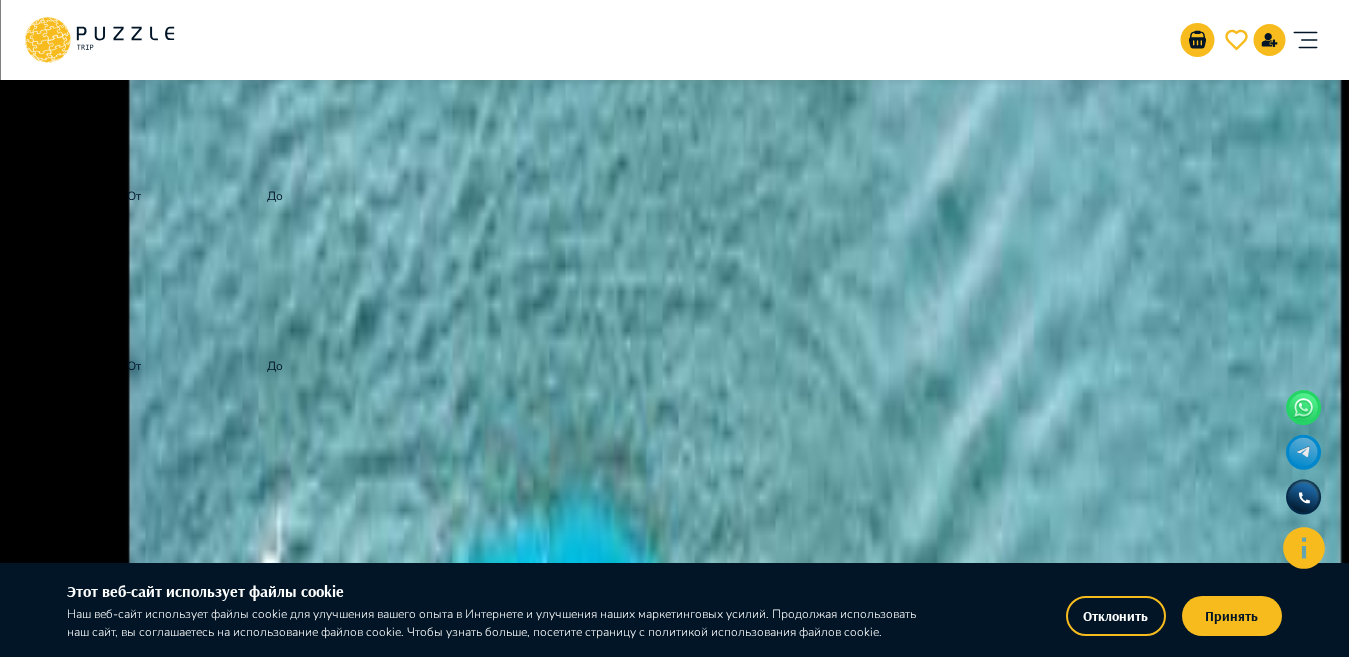 scroll, scrollTop: 520, scrollLeft: 0, axis: vertical 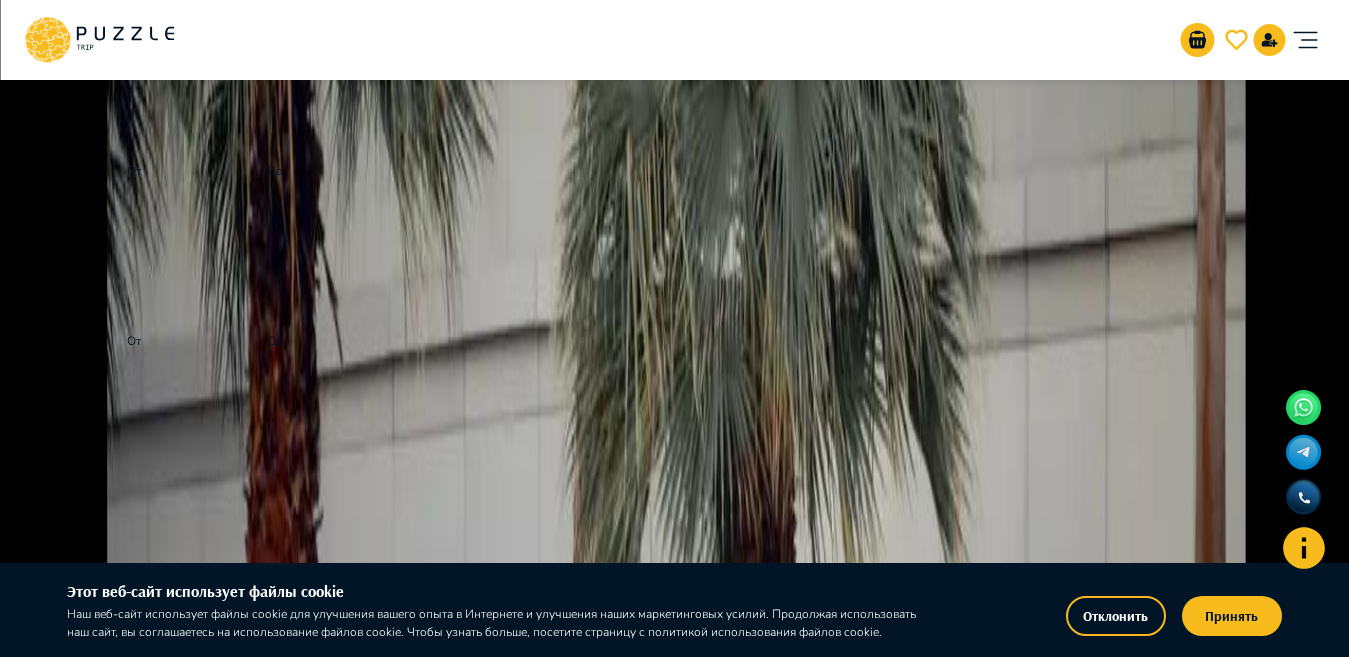 click on "Свадебная фотосессия "Весь день"" at bounding box center (823, 307) 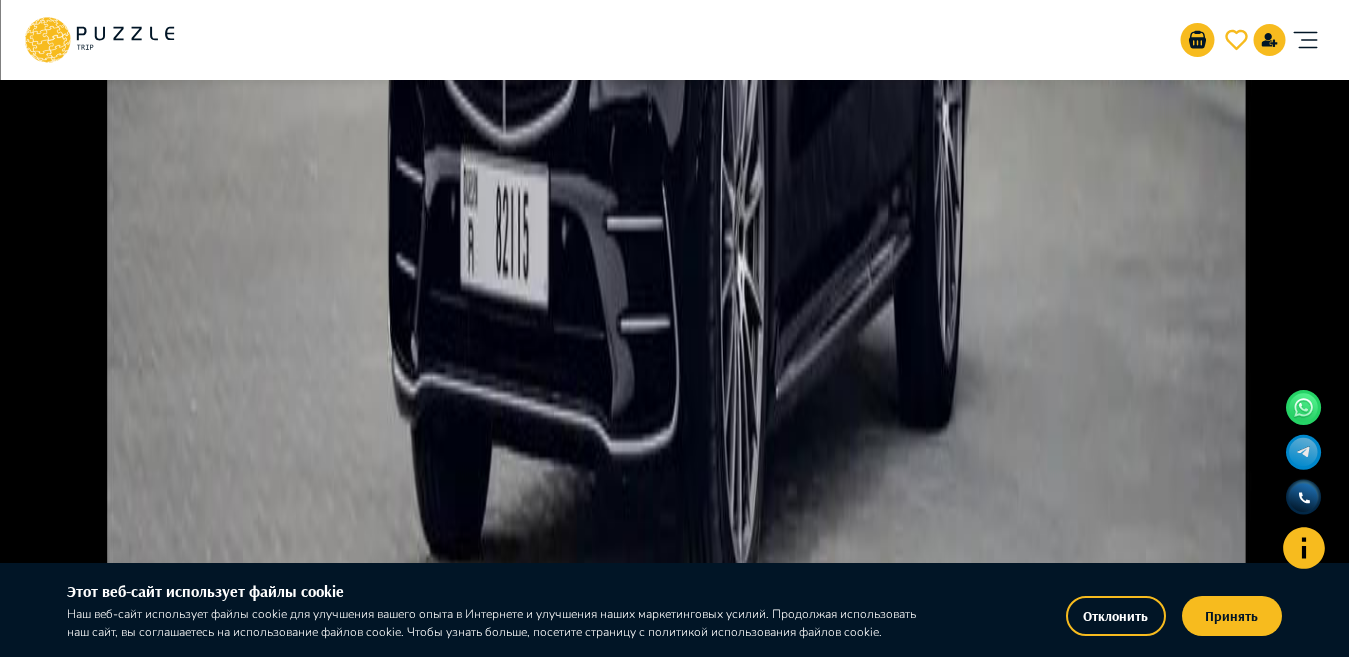 scroll, scrollTop: 3002, scrollLeft: 0, axis: vertical 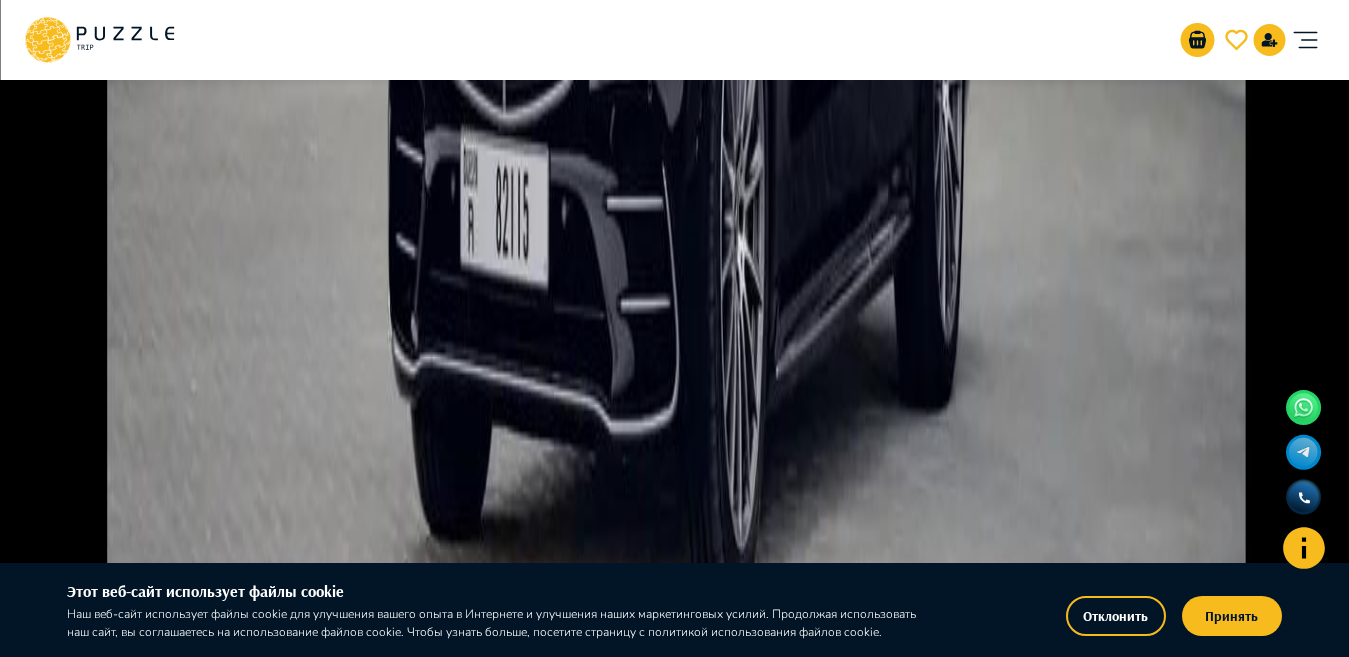 click on "404" at bounding box center [663, 1829] 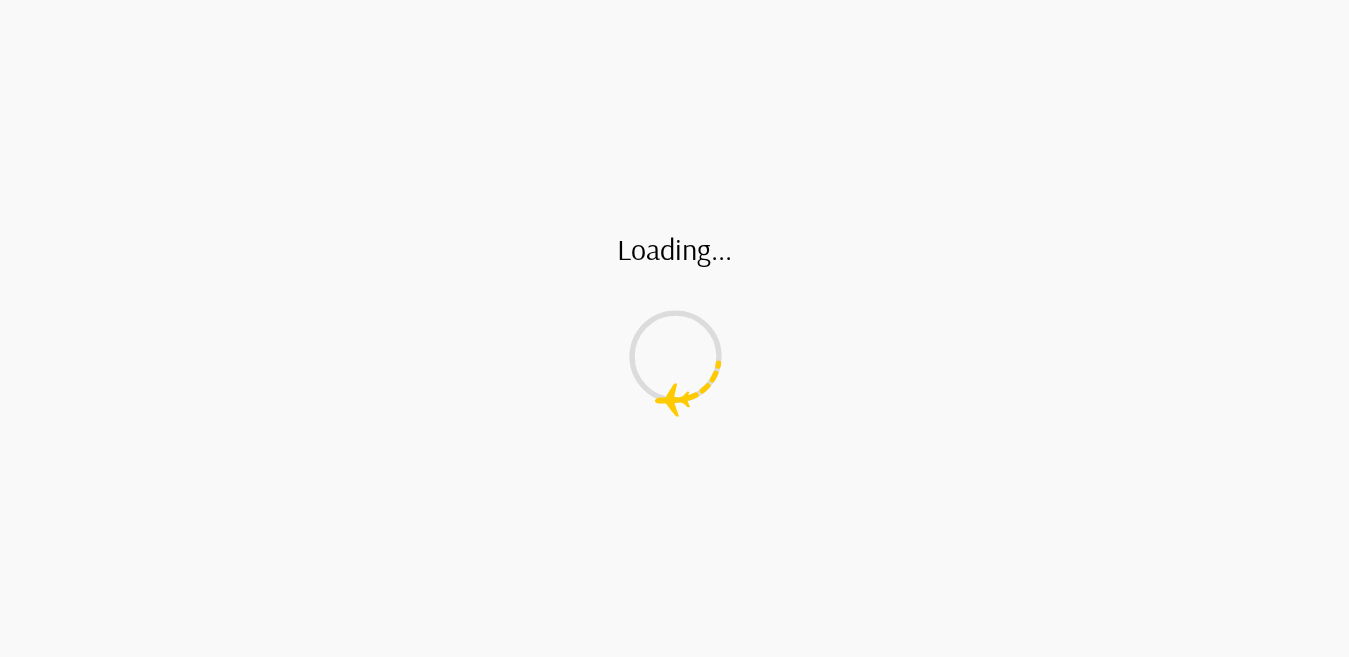 scroll, scrollTop: 0, scrollLeft: 0, axis: both 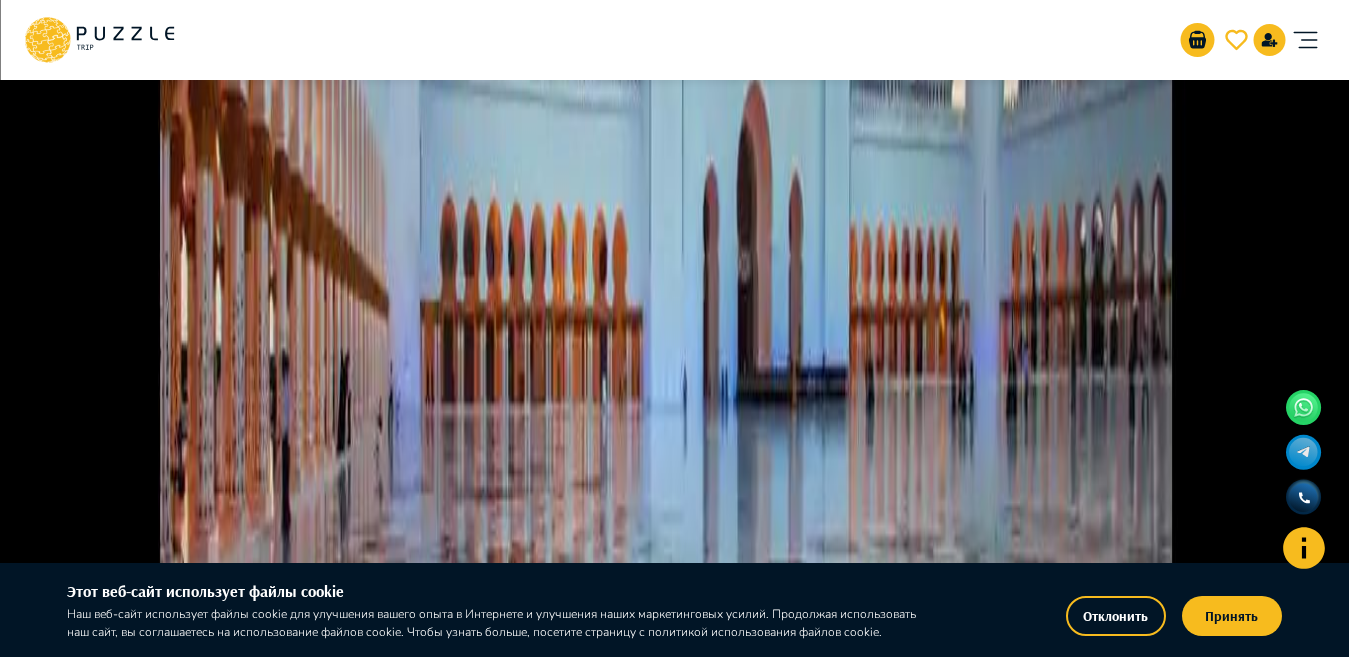 click on "399" at bounding box center [663, 1677] 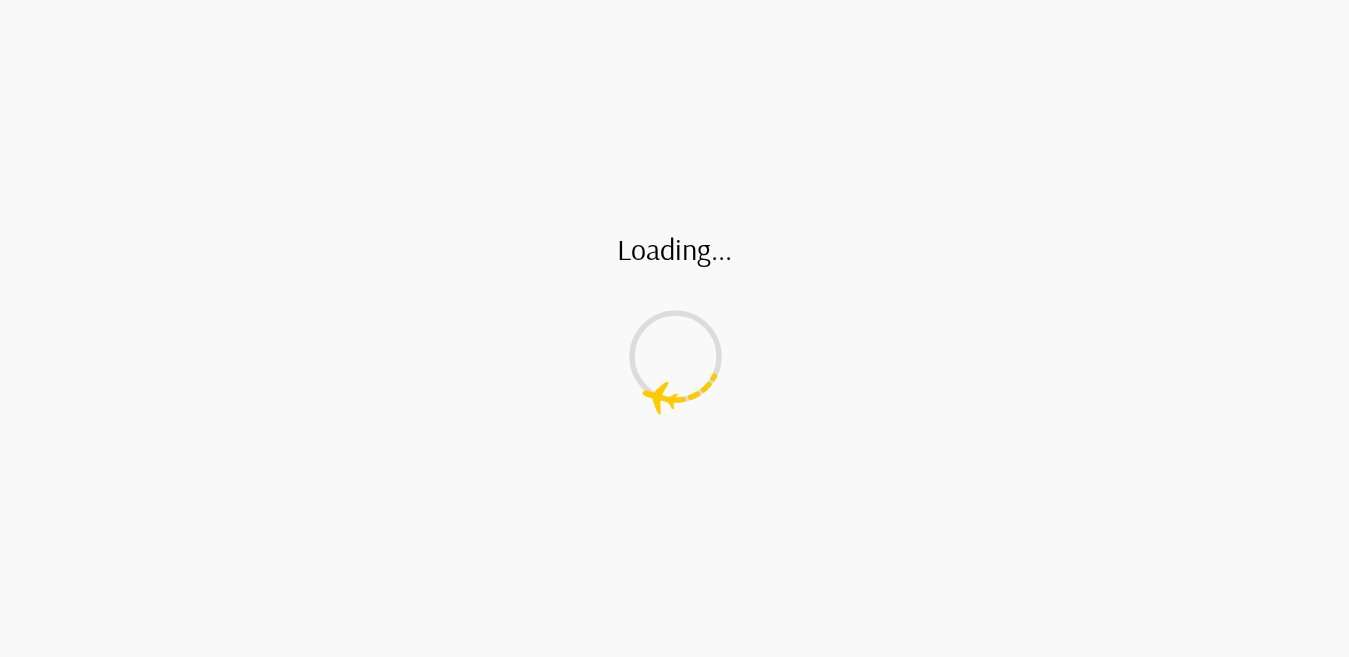 scroll, scrollTop: 0, scrollLeft: 0, axis: both 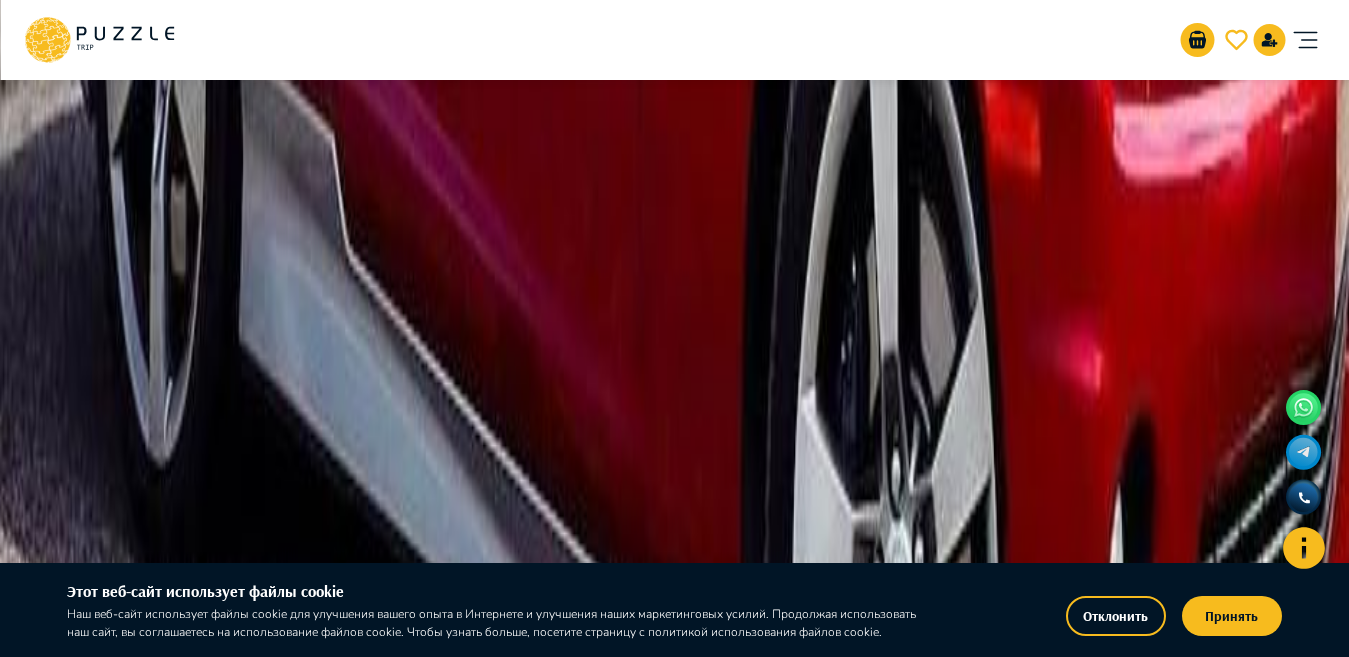 click on "395" at bounding box center [695, 1748] 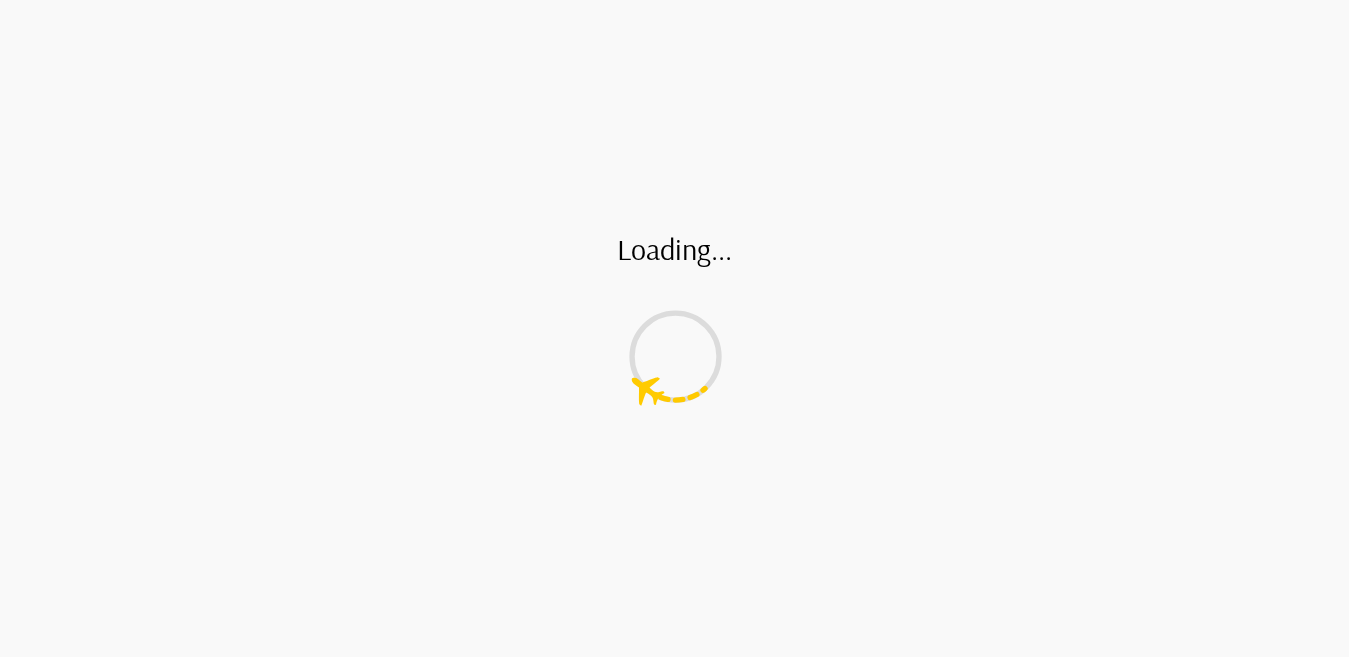 scroll, scrollTop: 0, scrollLeft: 0, axis: both 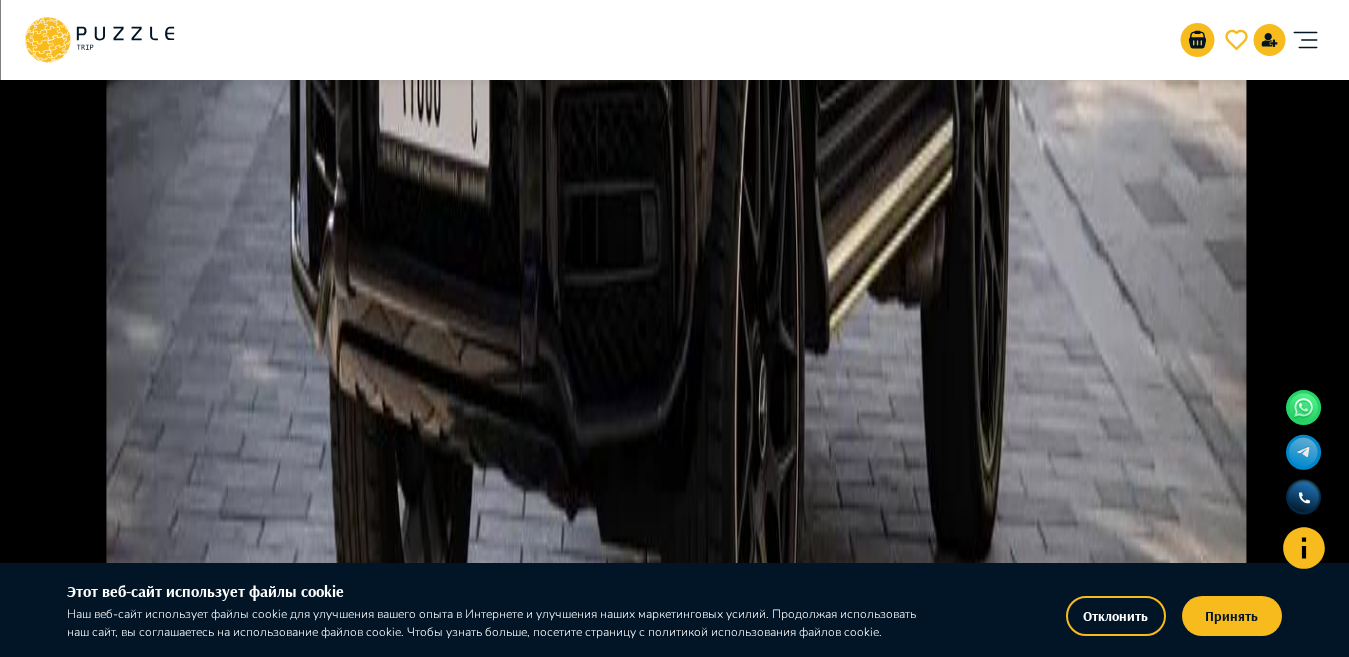 click on "390" at bounding box center (663, 1652) 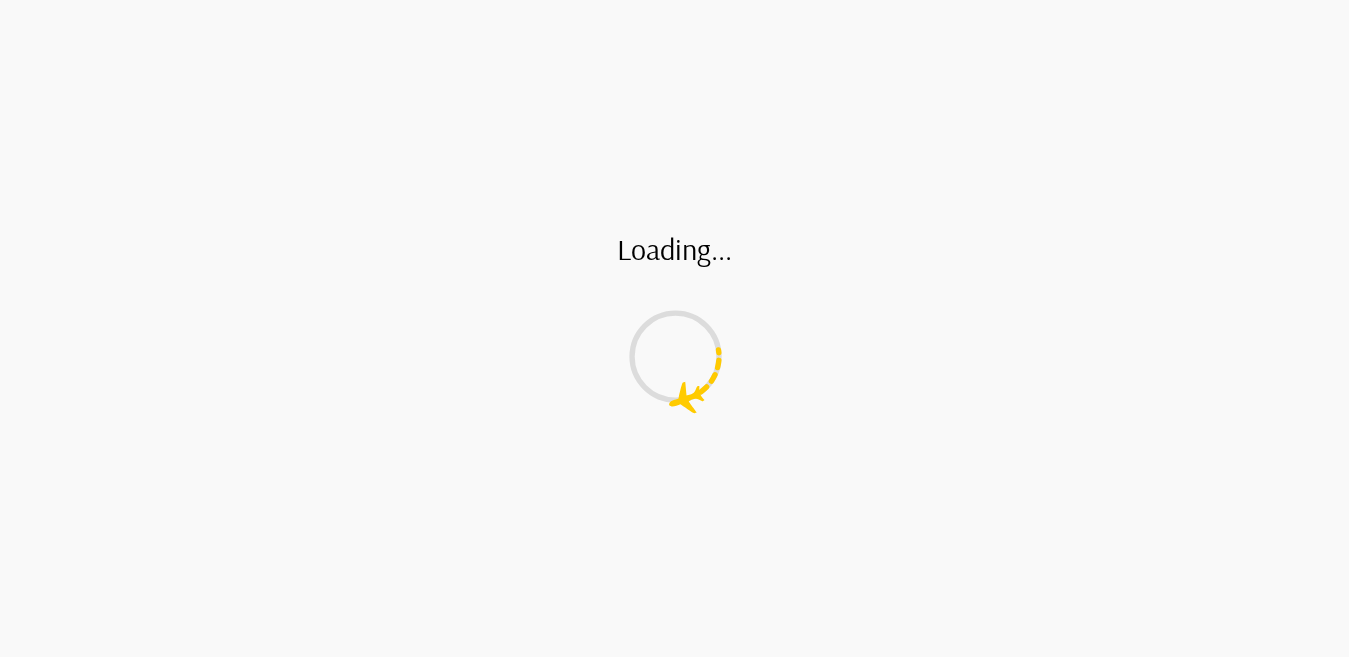 scroll, scrollTop: 0, scrollLeft: 0, axis: both 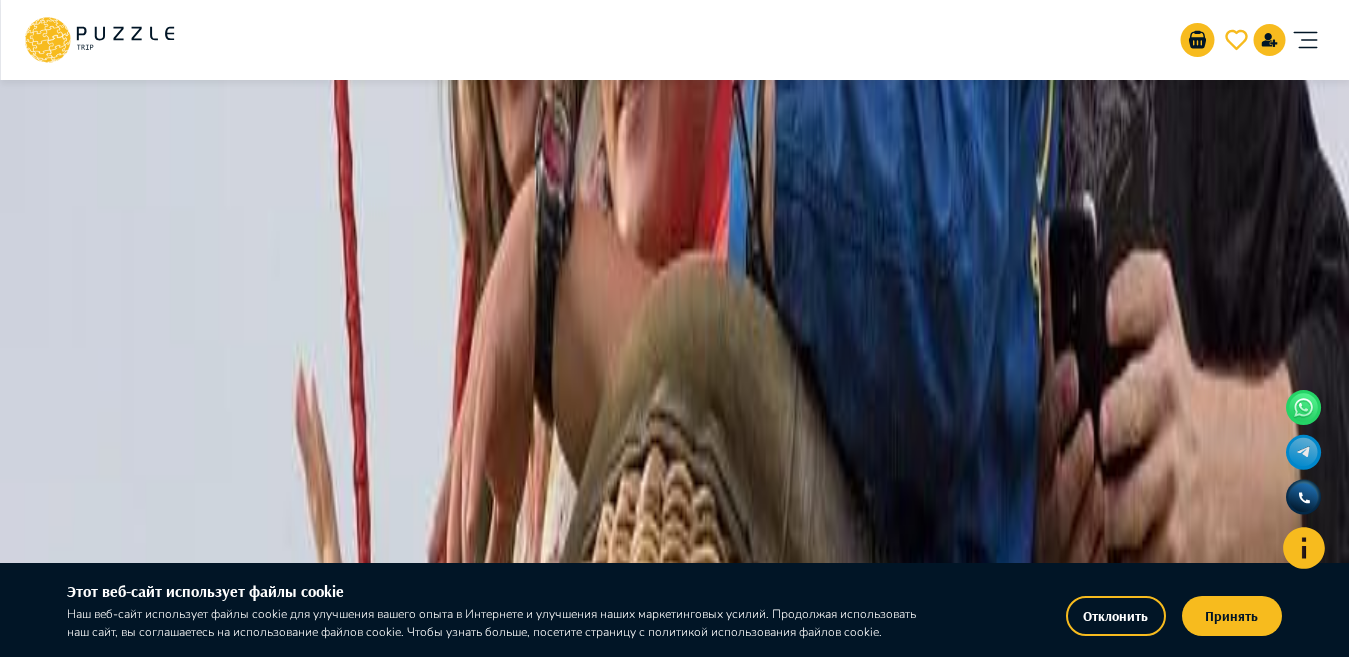 click on "385" at bounding box center [663, 1252] 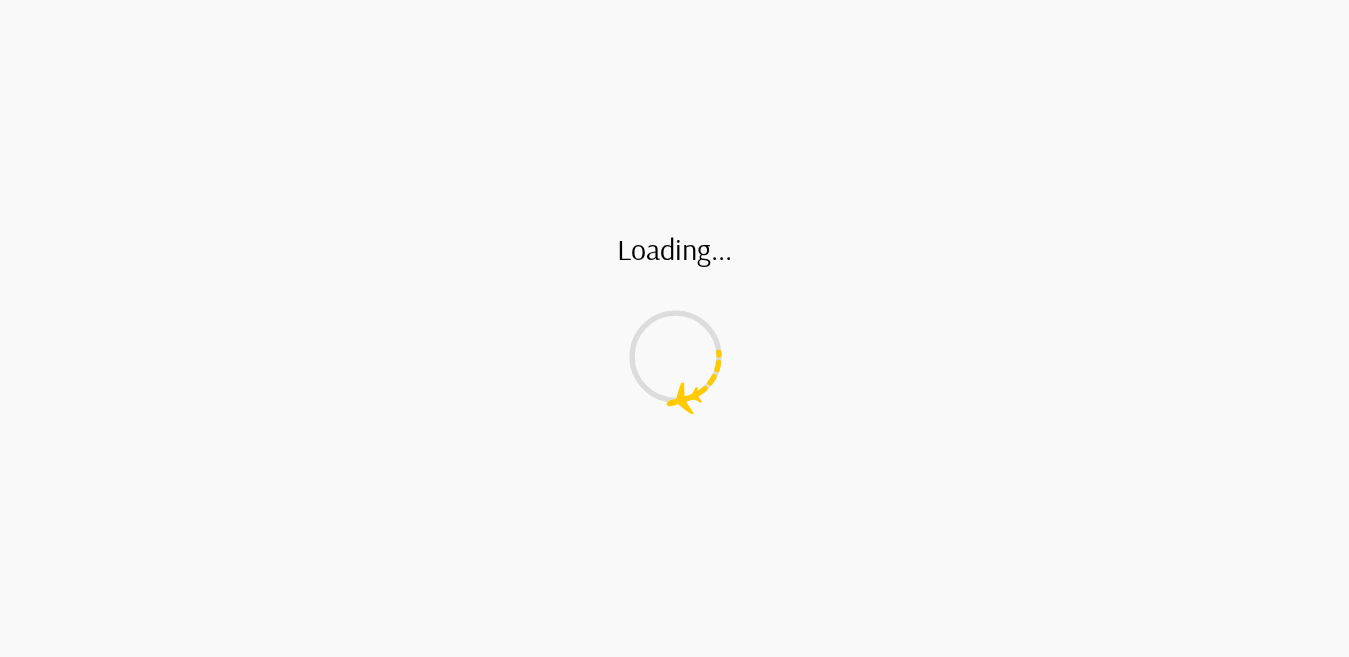 scroll, scrollTop: 0, scrollLeft: 0, axis: both 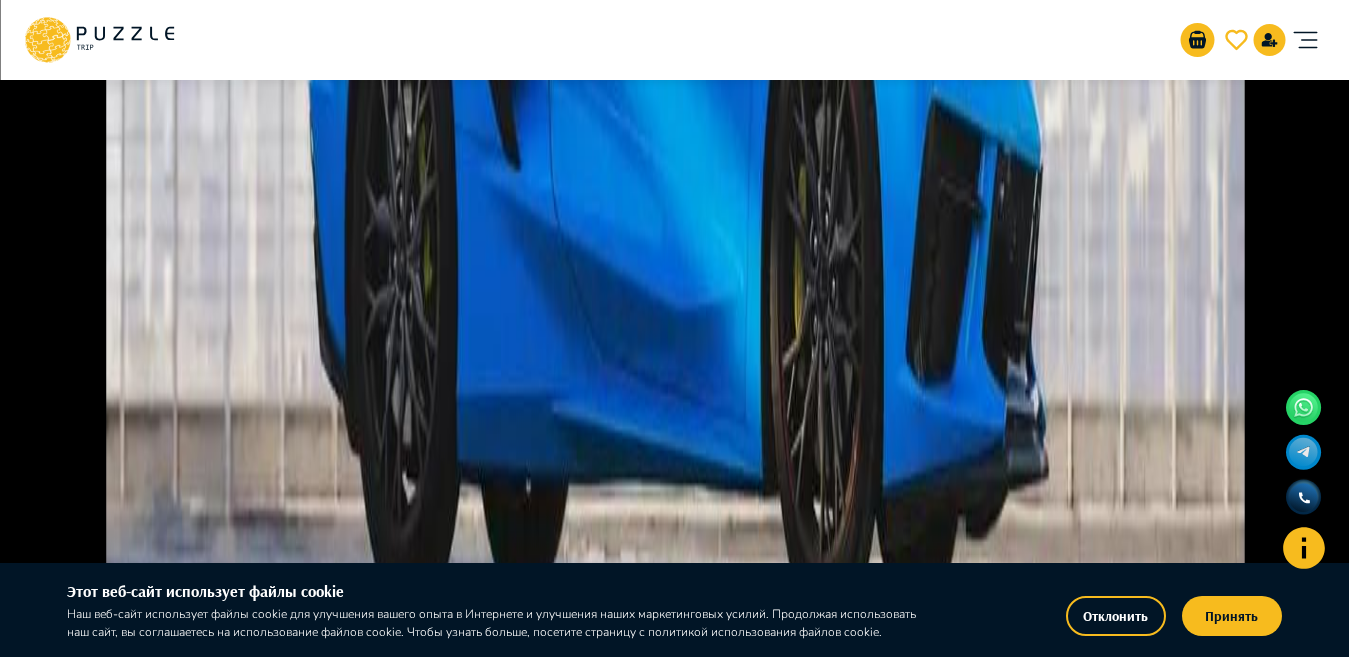 click on "380" at bounding box center [663, 2032] 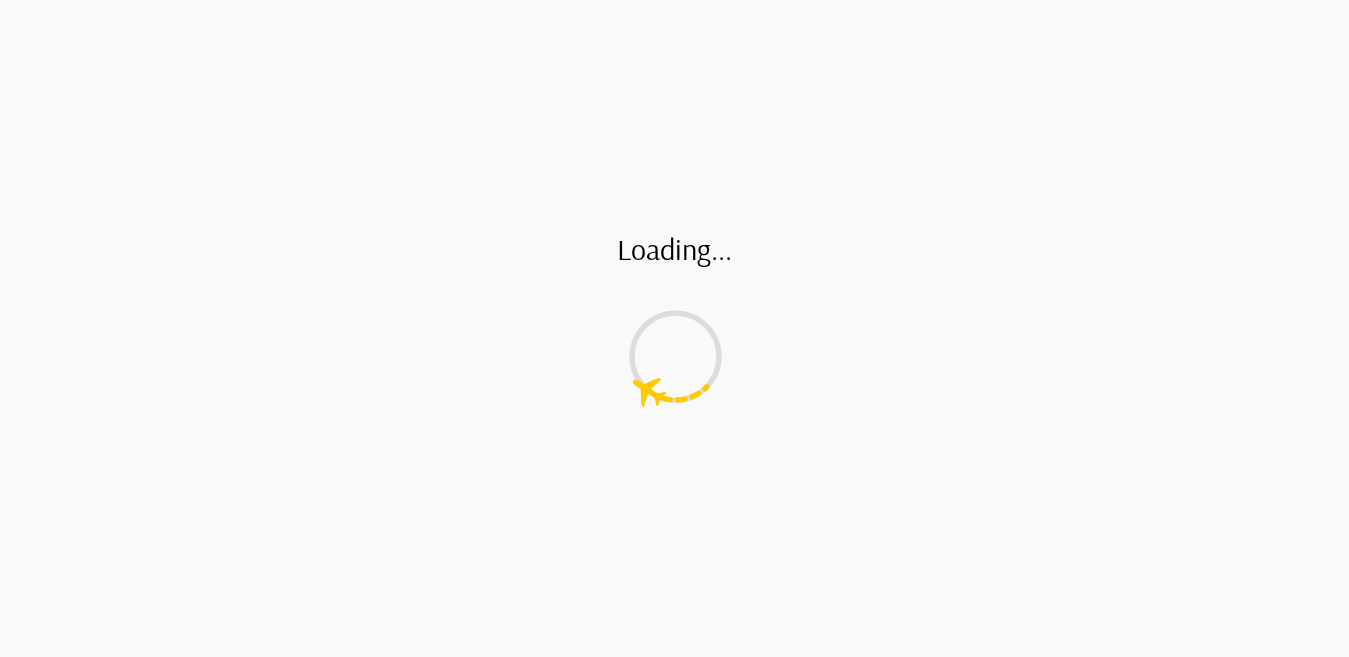 scroll, scrollTop: 0, scrollLeft: 0, axis: both 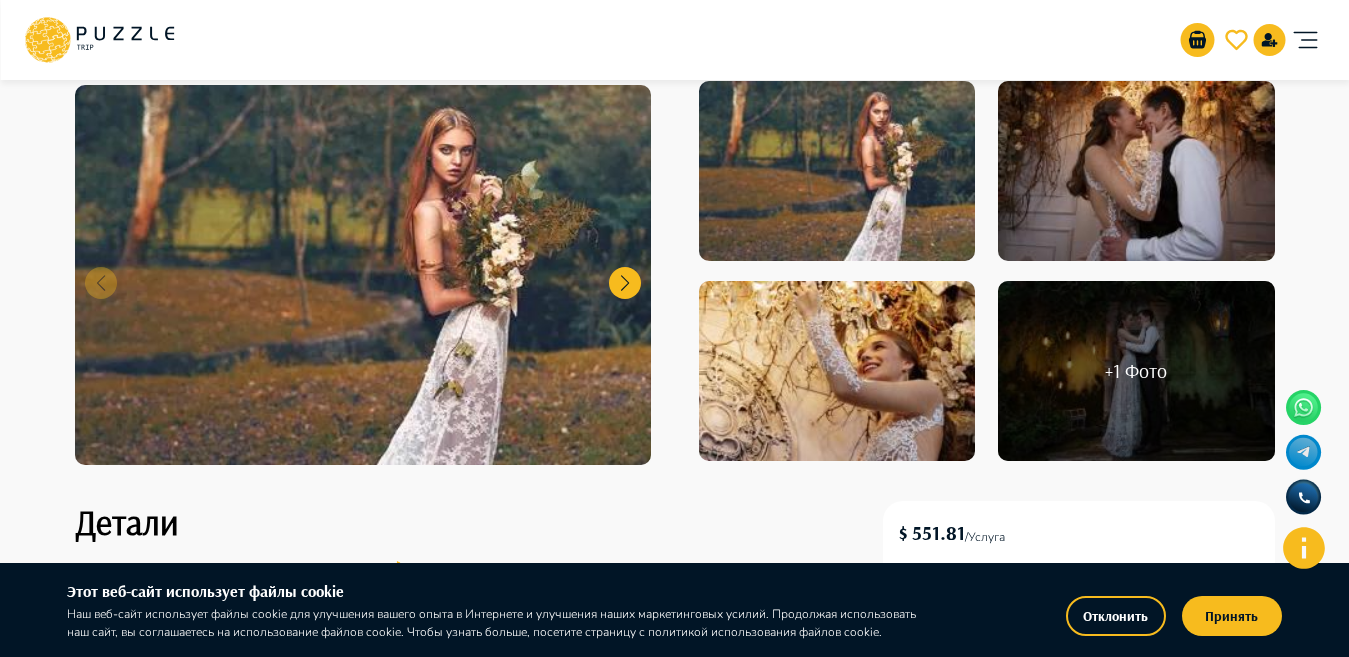 click on "+ 1   Фото" at bounding box center (1136, 371) 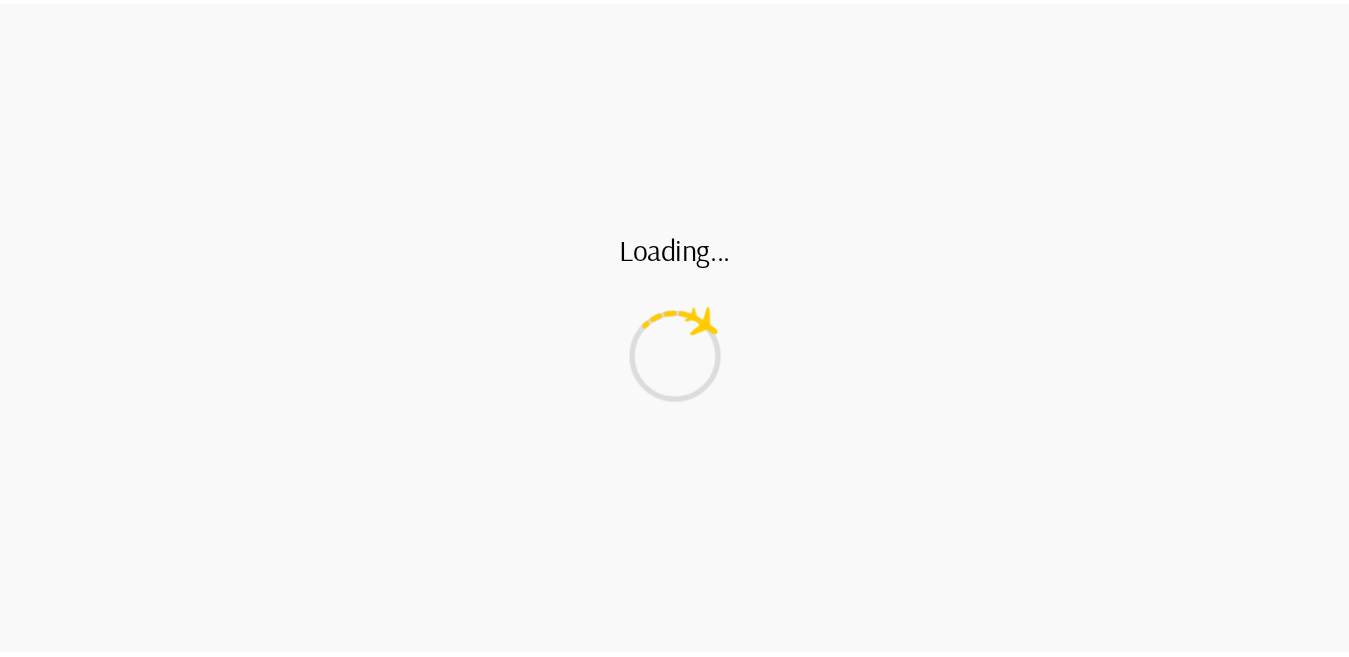 scroll, scrollTop: 0, scrollLeft: 0, axis: both 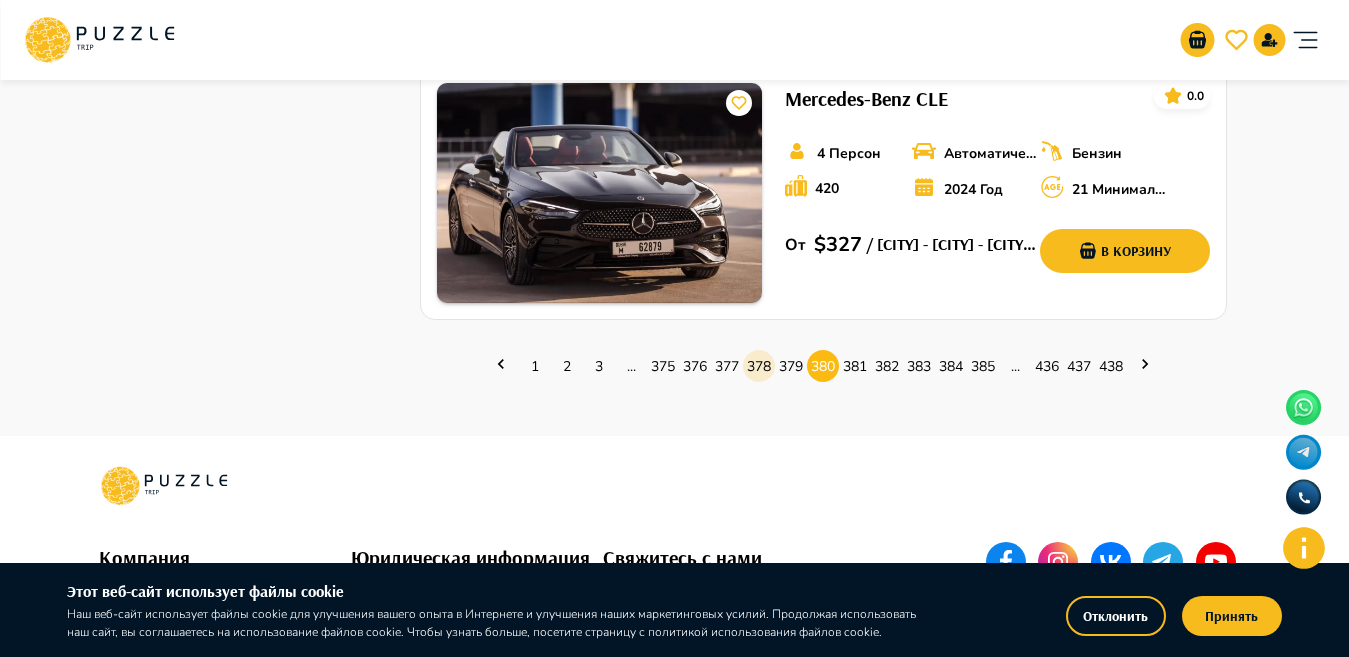 click on "378" at bounding box center (759, 366) 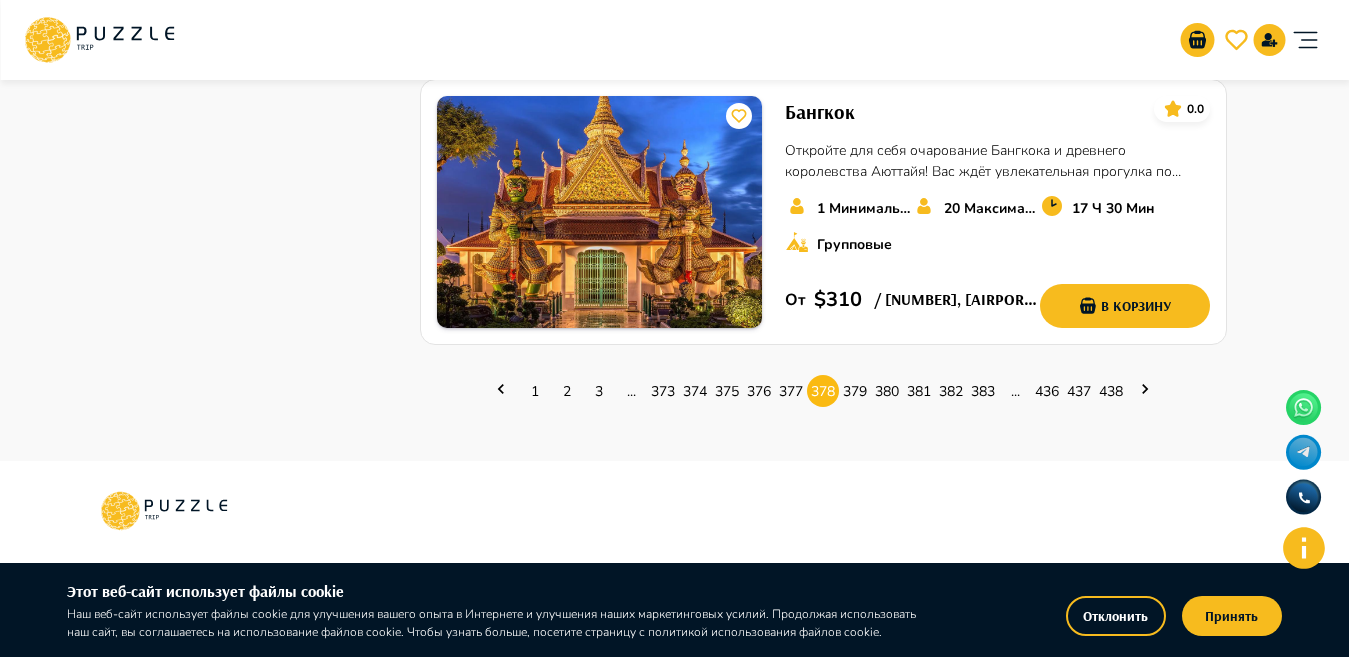 scroll, scrollTop: 3040, scrollLeft: 0, axis: vertical 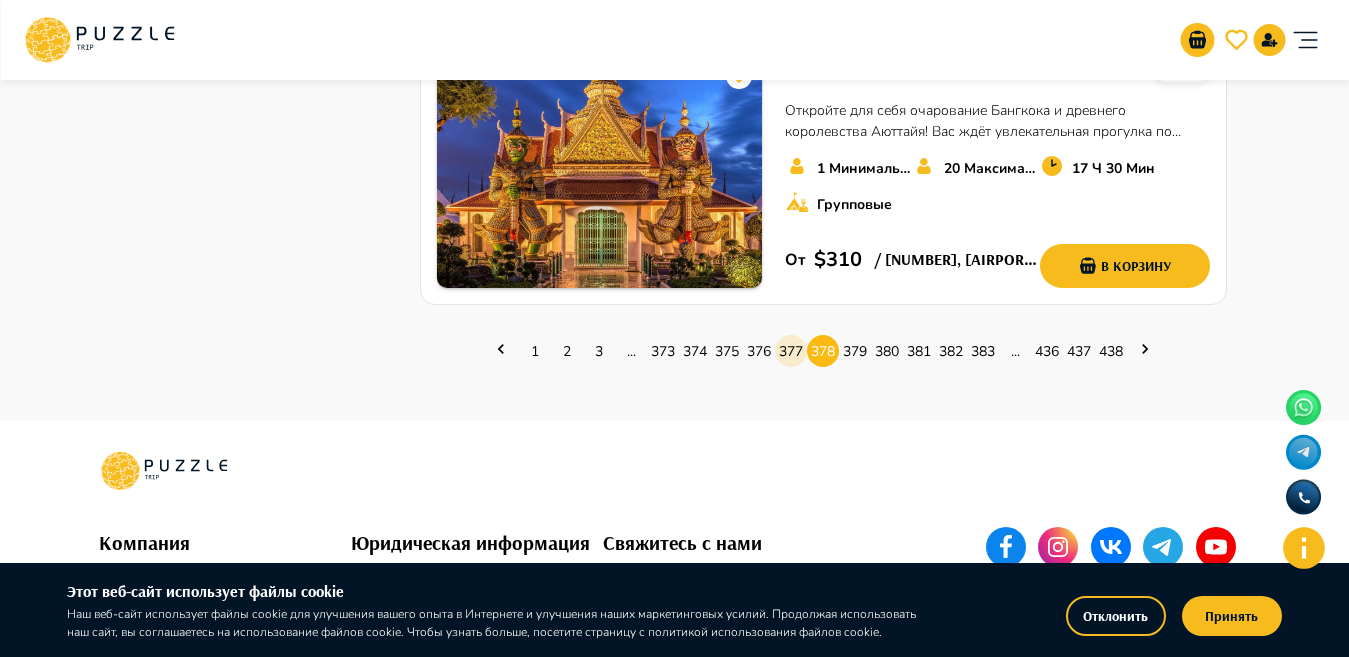 click on "377" at bounding box center (791, 351) 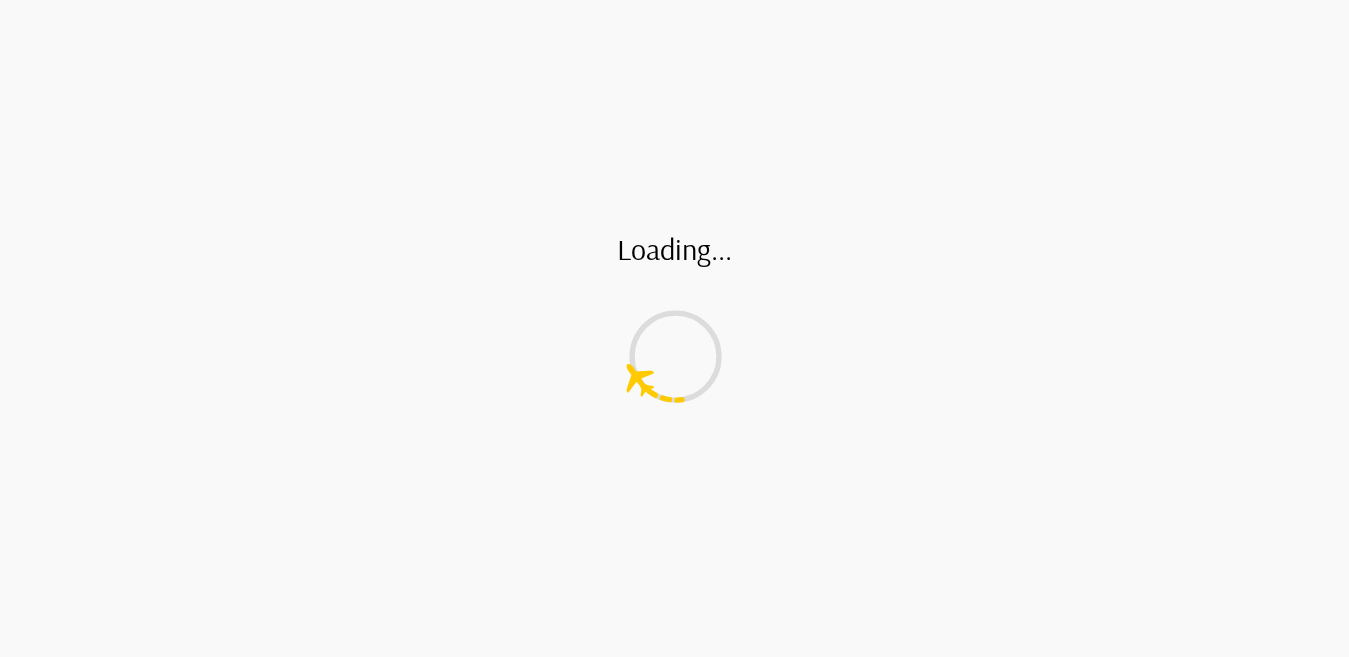 scroll, scrollTop: 0, scrollLeft: 0, axis: both 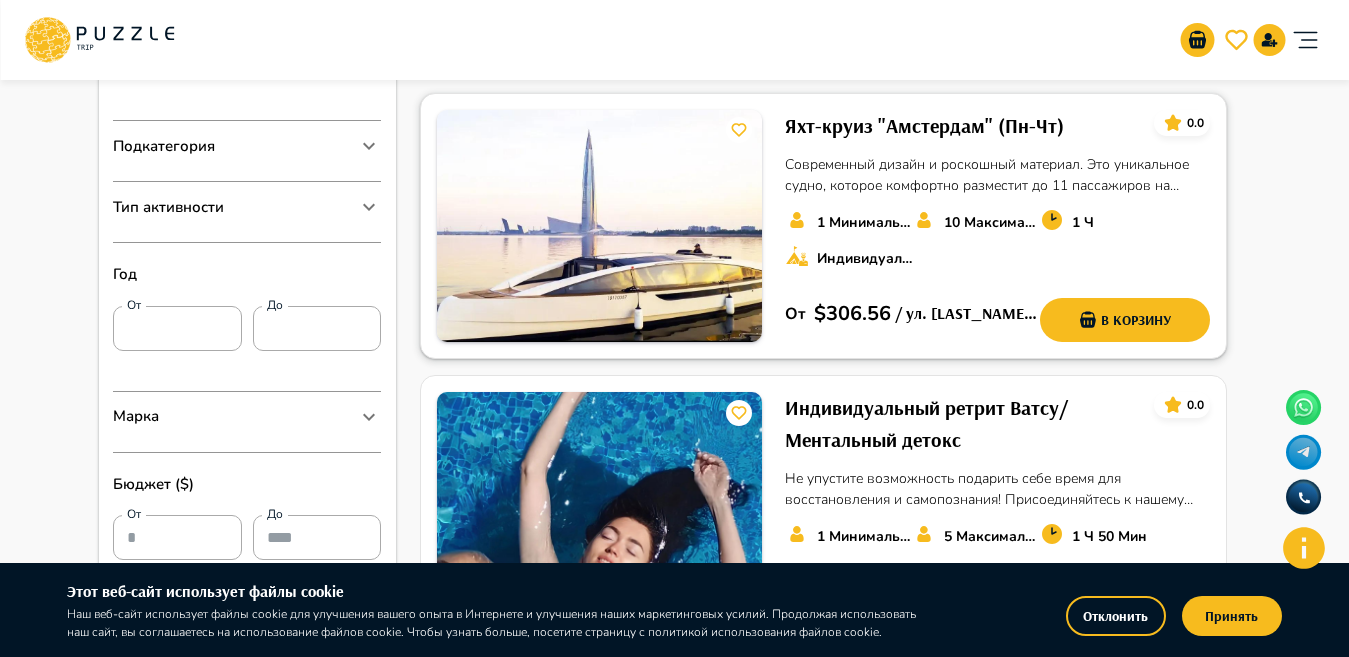 click on "Яхт-круиз "Амстердам" (Пн-Чт)" at bounding box center [924, 126] 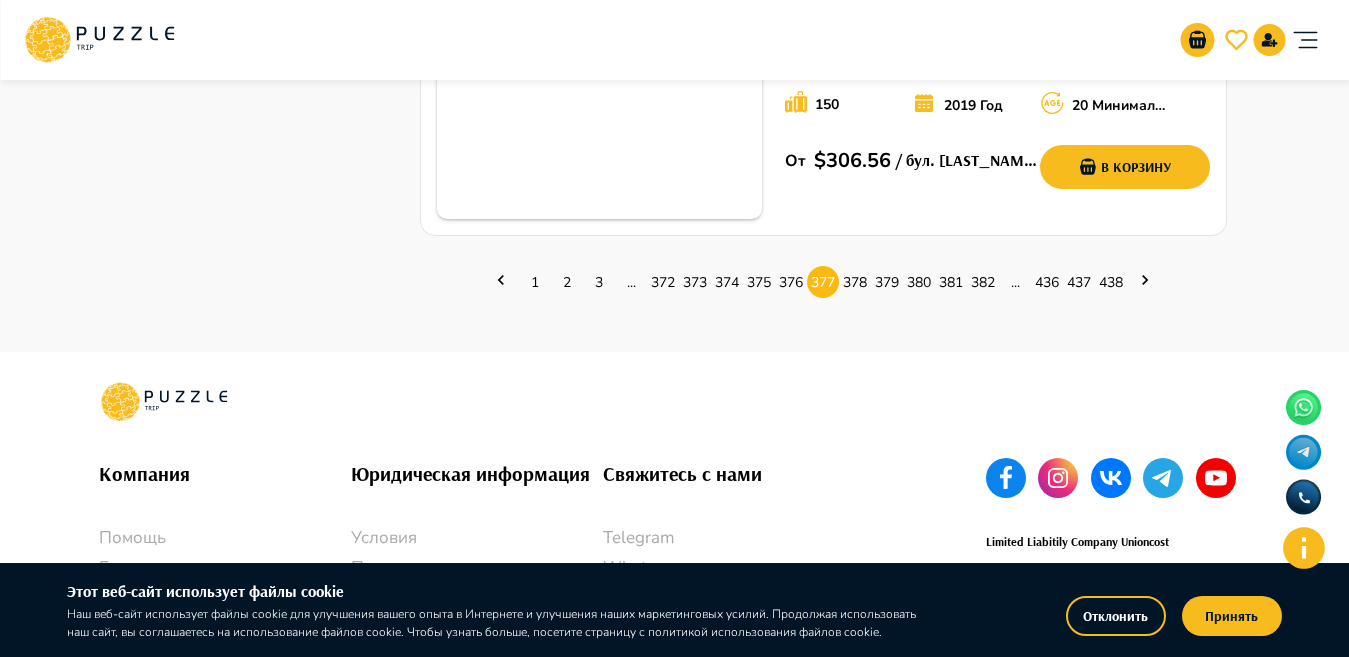 scroll, scrollTop: 2969, scrollLeft: 0, axis: vertical 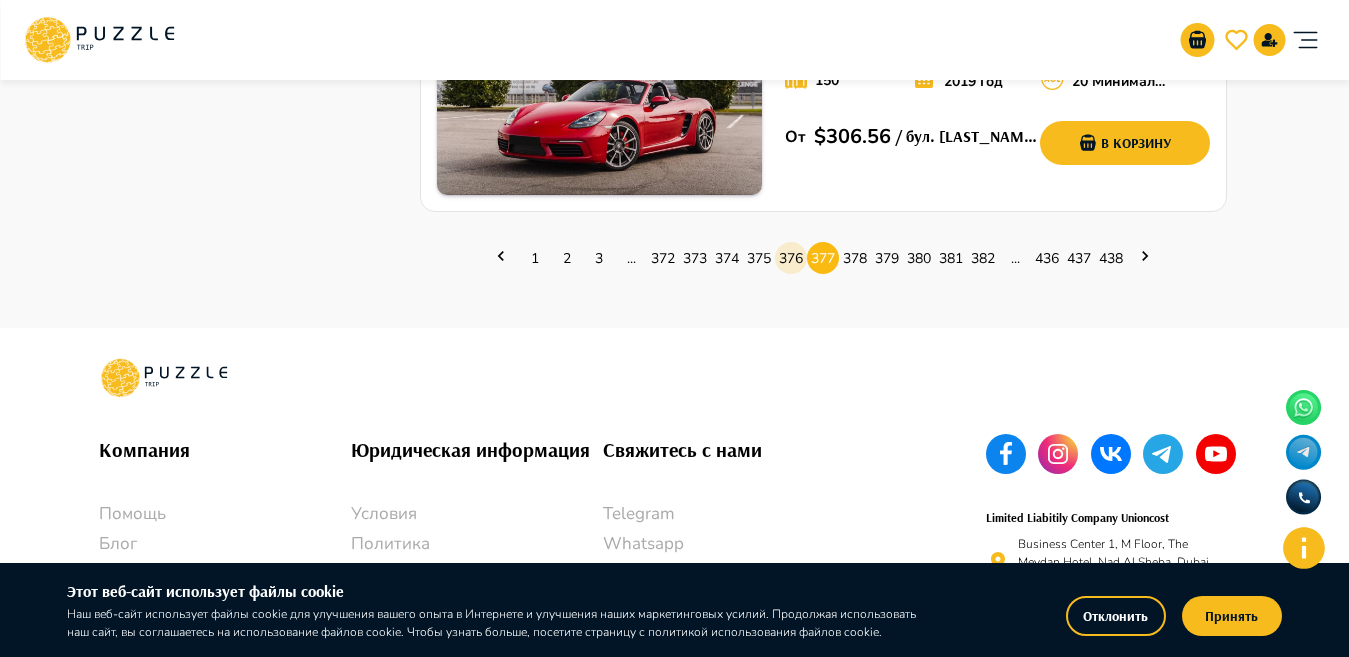 click on "376" at bounding box center [791, 258] 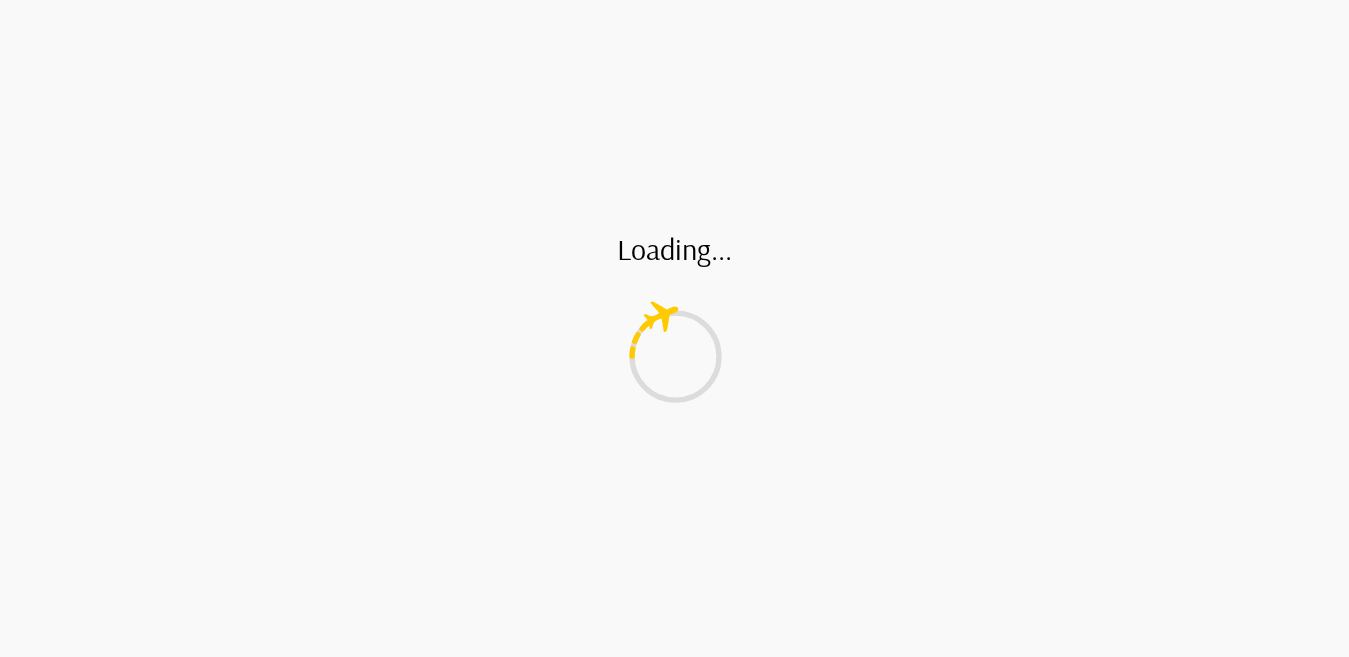scroll, scrollTop: 0, scrollLeft: 0, axis: both 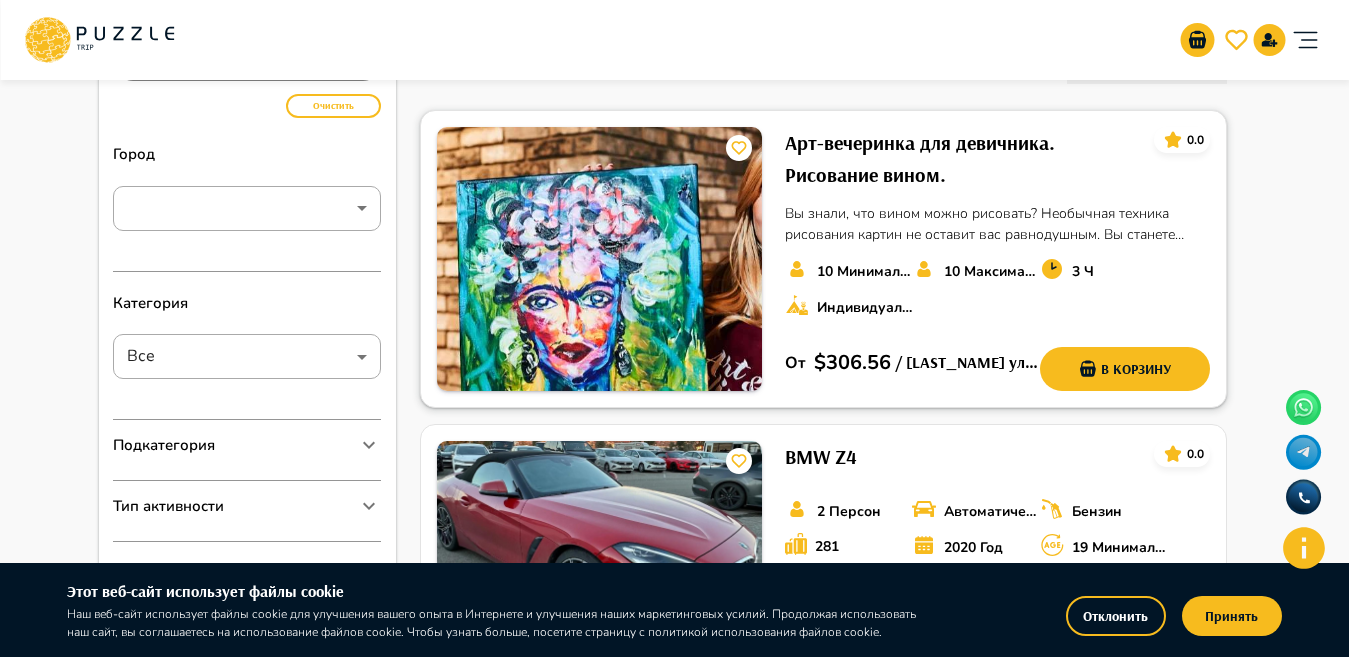 click on "Арт-вечеринка для девичника. Рисование вином." at bounding box center (961, 159) 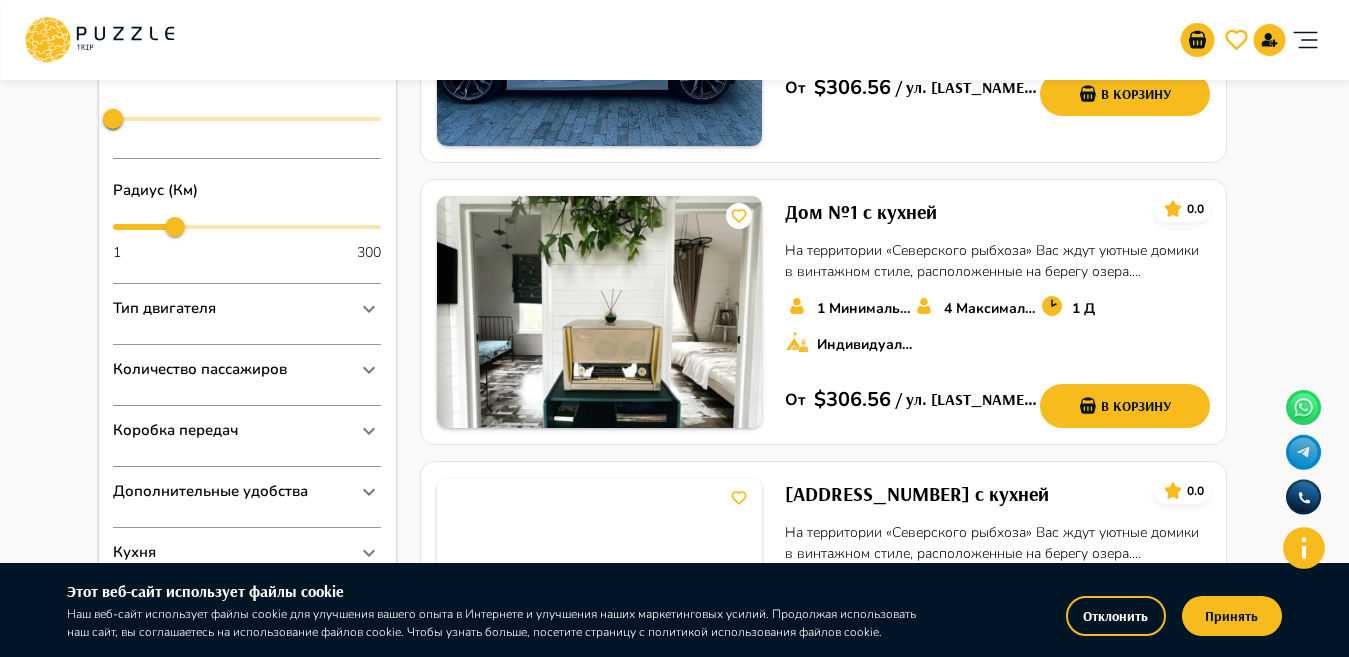 scroll, scrollTop: 1010, scrollLeft: 0, axis: vertical 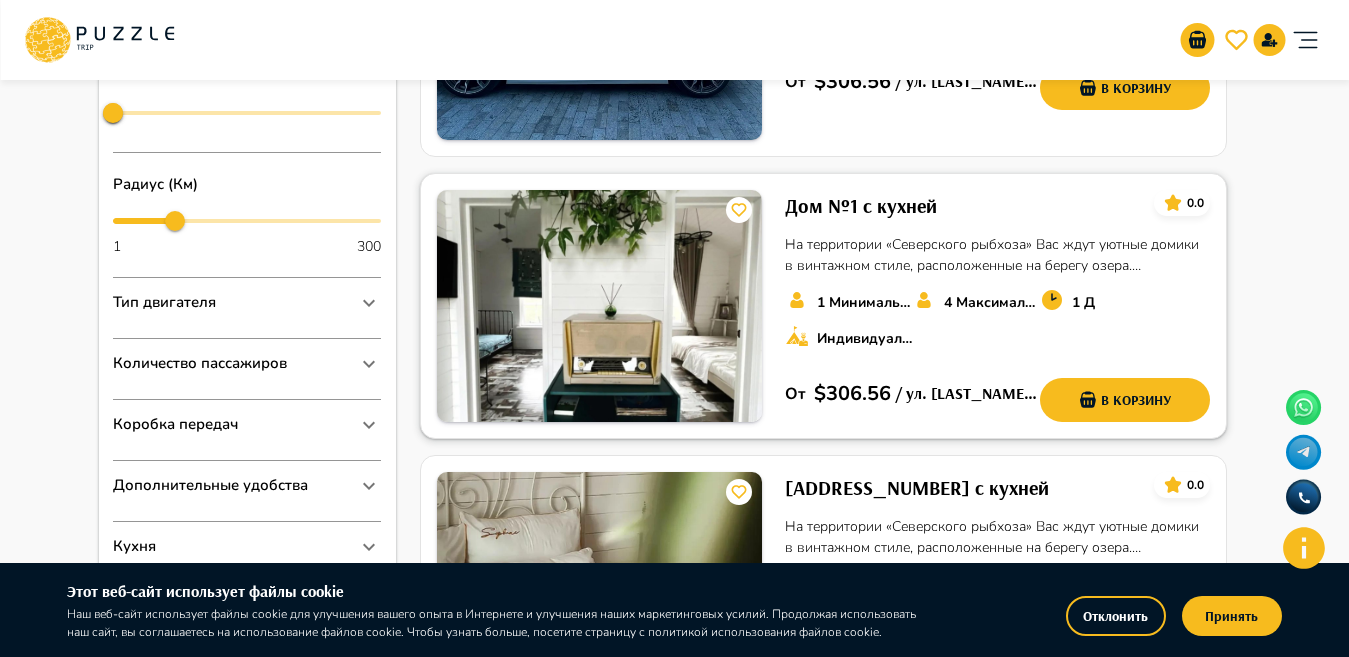 click on "Дом №1 с кухней" at bounding box center [861, 206] 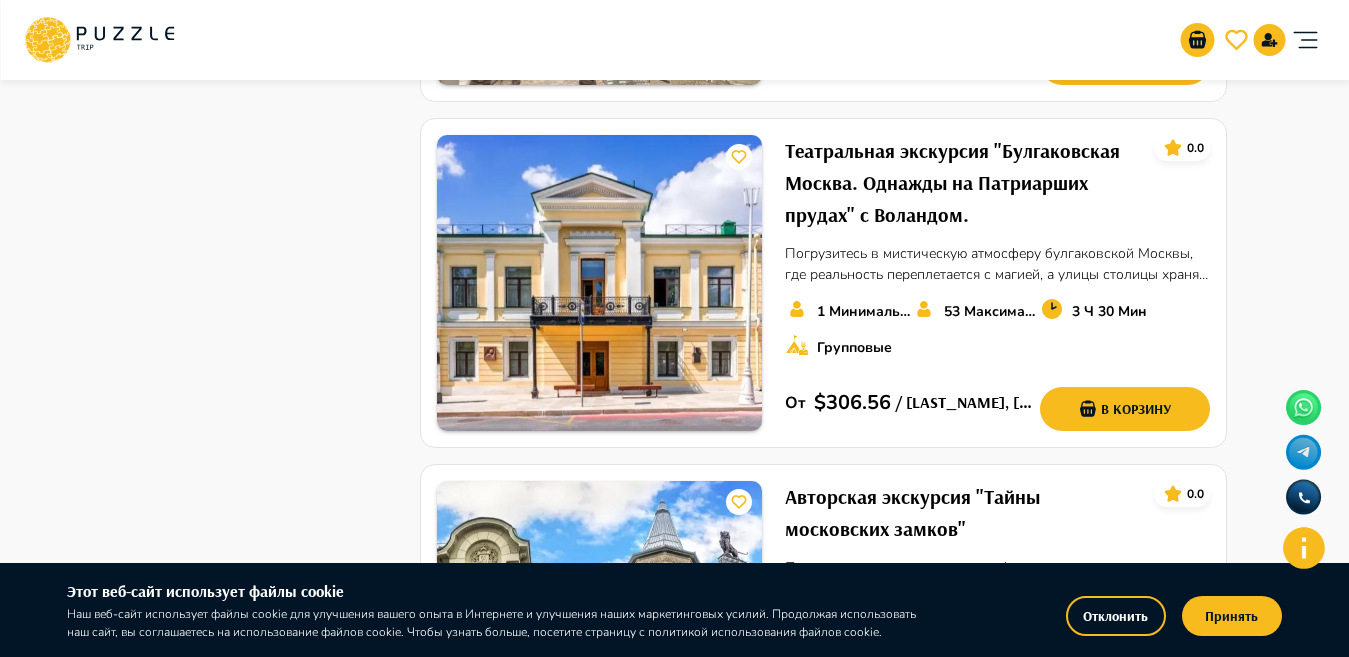 scroll, scrollTop: 1917, scrollLeft: 0, axis: vertical 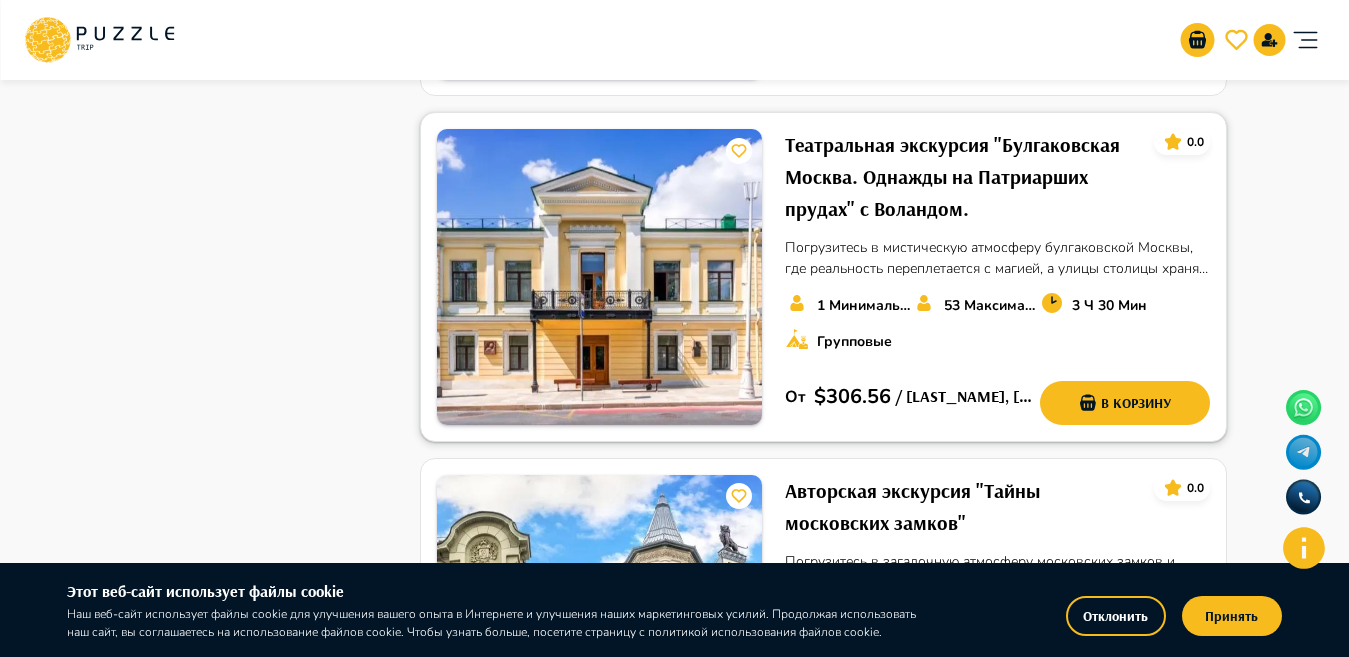 click on "Театральная экскурсия "Булгаковская Москва. Однажды на Патриарших прудах" с Воландом." at bounding box center [961, 177] 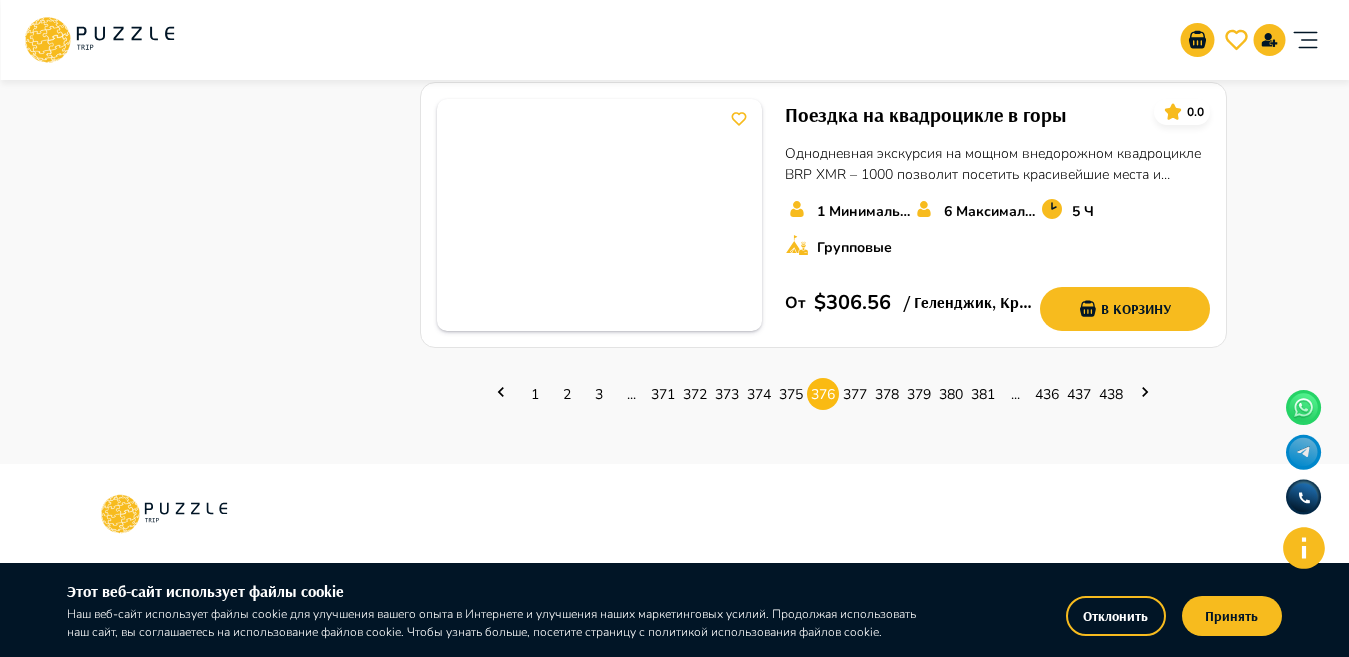 scroll, scrollTop: 2939, scrollLeft: 0, axis: vertical 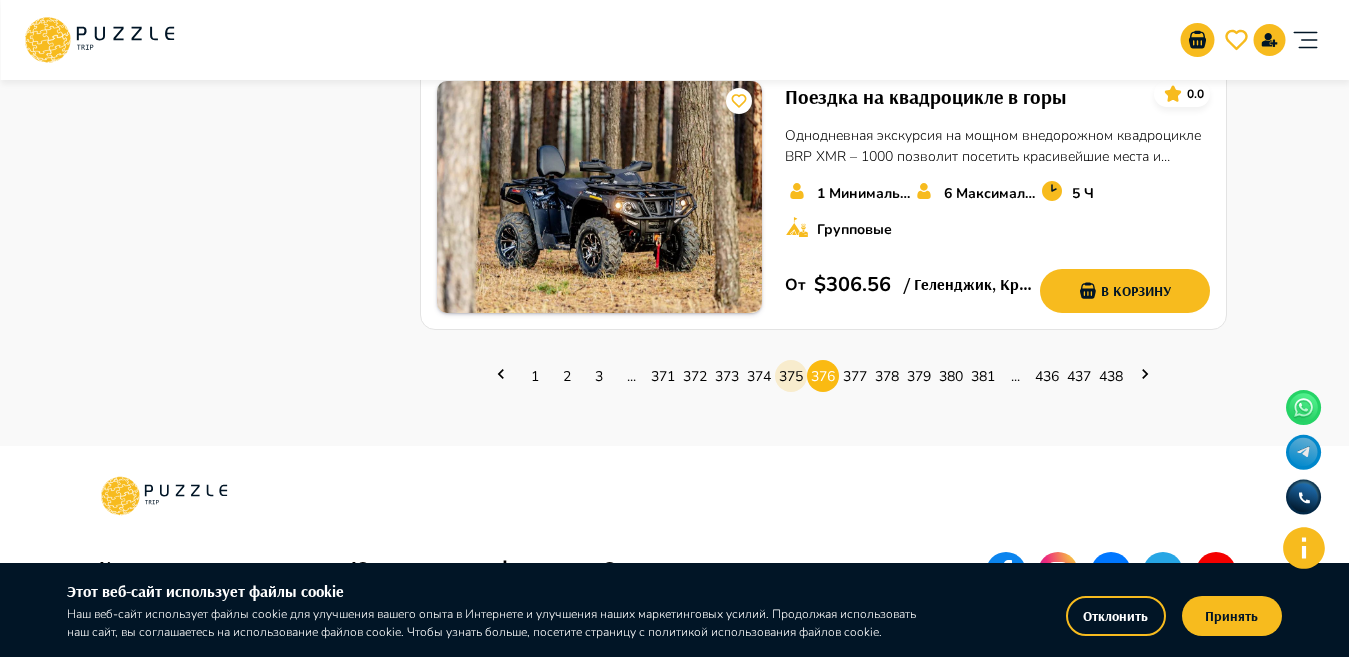 click on "375" at bounding box center (791, 376) 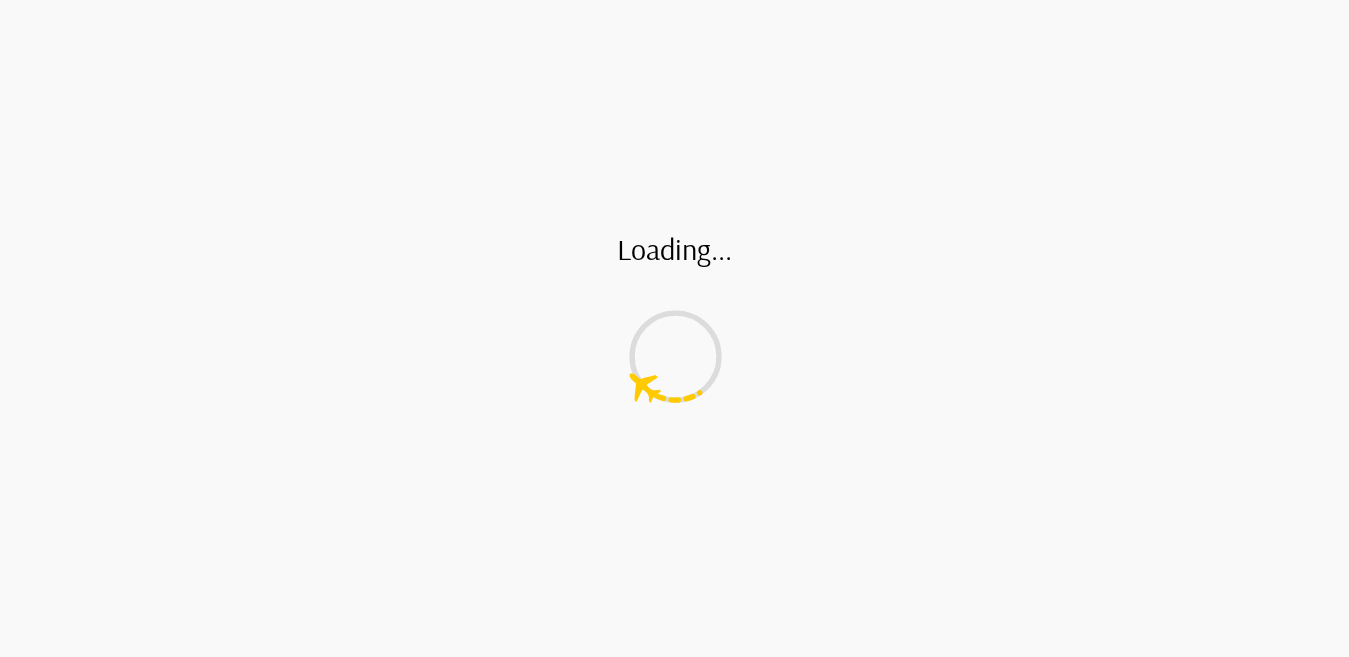 scroll, scrollTop: 0, scrollLeft: 0, axis: both 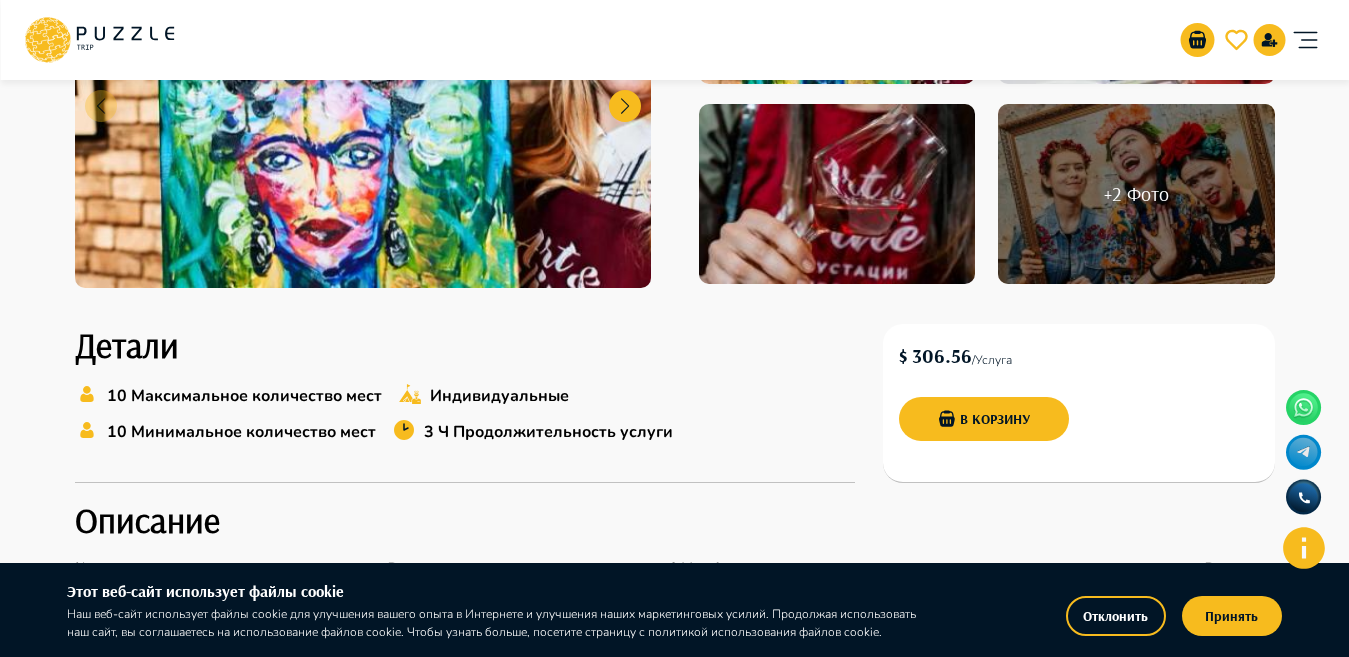 click on "Главная страница Результаты поиска Арт-вечеринка для девичника. Рисование вином. Арт-вечеринка для девичника. Рисование вином. ИН [ID] 0.0 Отзывы Организатор : Art&Wine: живопись и дегустации Категория : Экскурсии, развлечения Подкатегория: Разное Рабочее время + 2 Фото Детали 10 Максимальное количество мест Индивидуальные 10 Минимальное количество мест 3 Ч Продолжительность услуги $ 306.56 / Услуга В корзину Описание Краткое описание : Подробное описание : У нас все включено. А у Вас? Премиальные площадки. Нескучные художники. Все материалы включены. : : : :" at bounding box center (674, 1089) 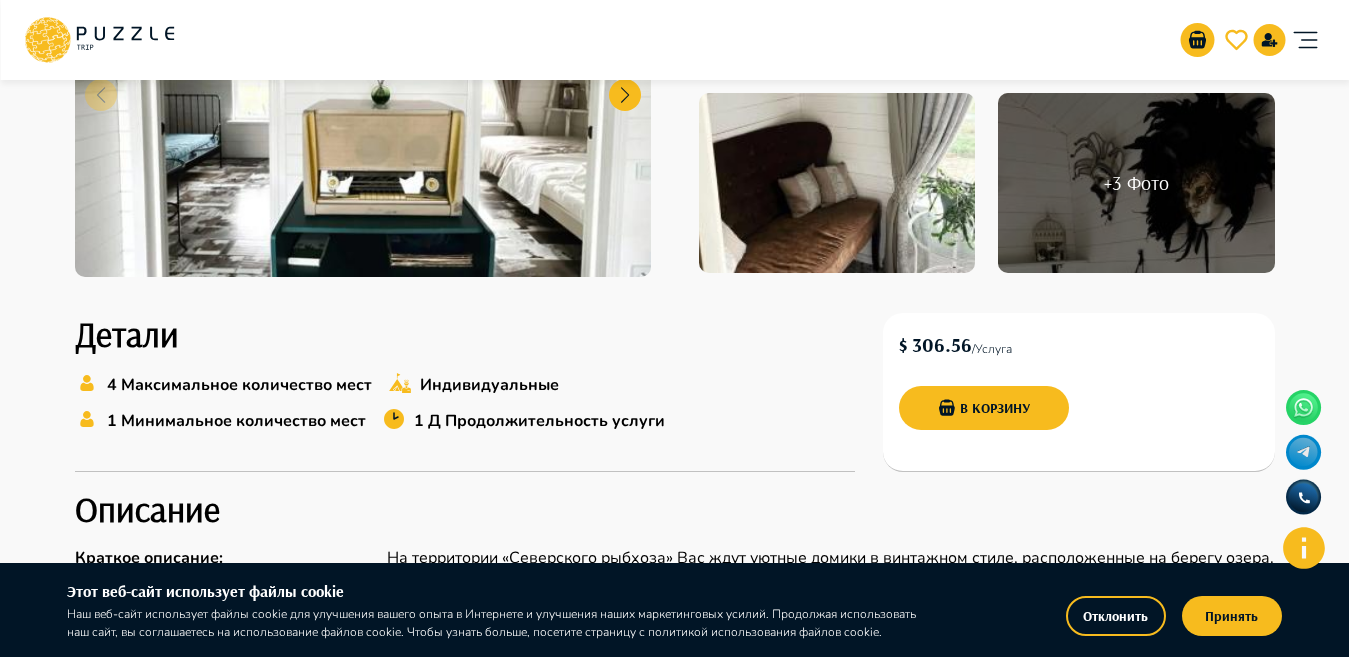 scroll, scrollTop: 440, scrollLeft: 0, axis: vertical 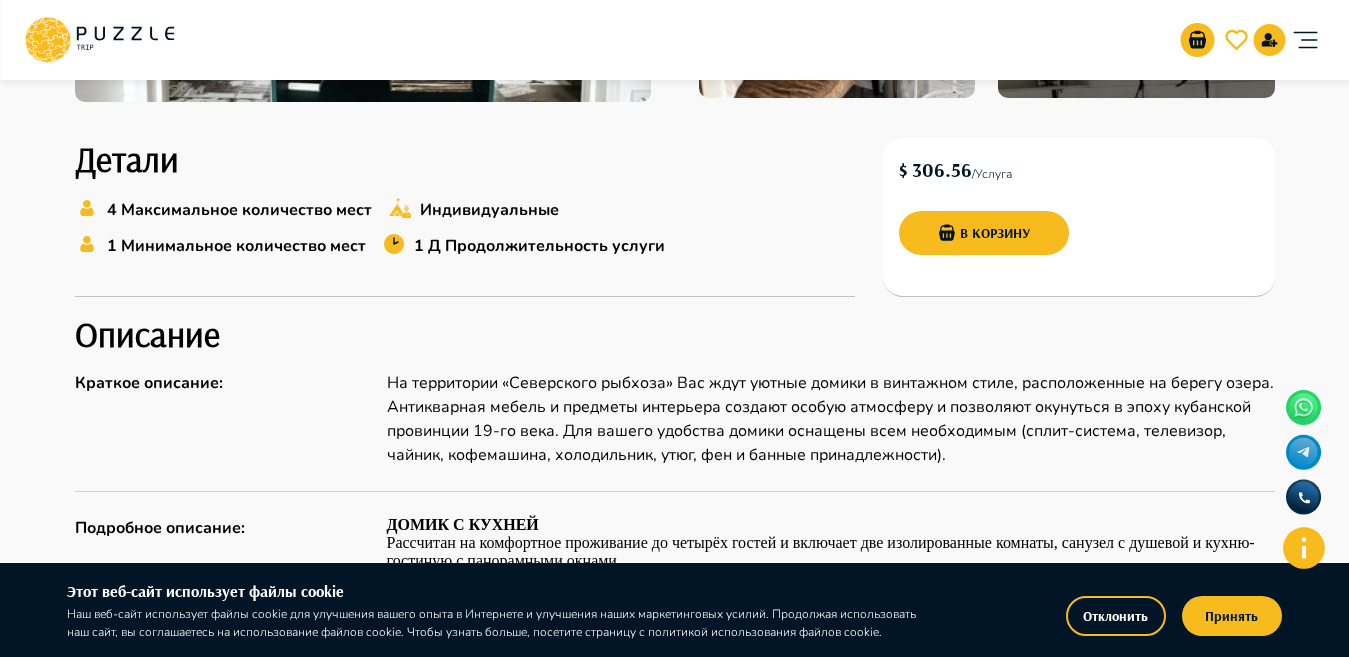 click on "4 Максимальное количество мест Индивидуальные  1 Минимальное количество мест 1 Д Продолжительность услуги" at bounding box center (465, 232) 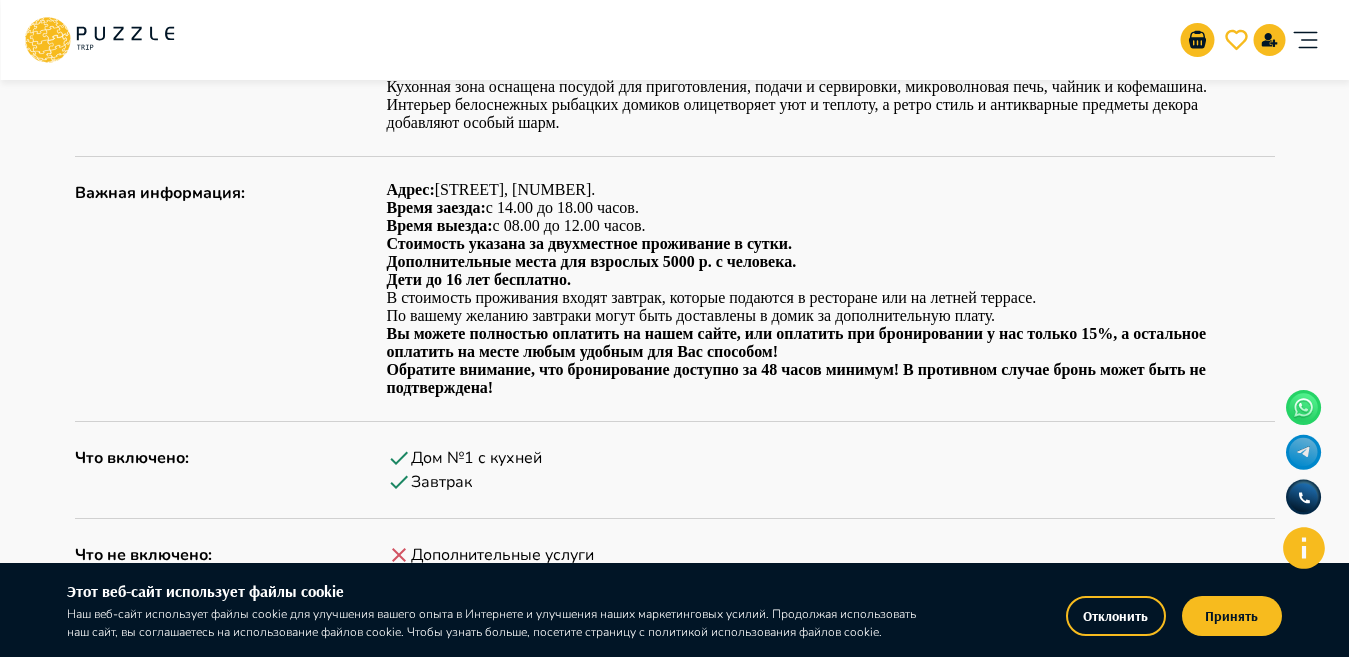 scroll, scrollTop: 1123, scrollLeft: 0, axis: vertical 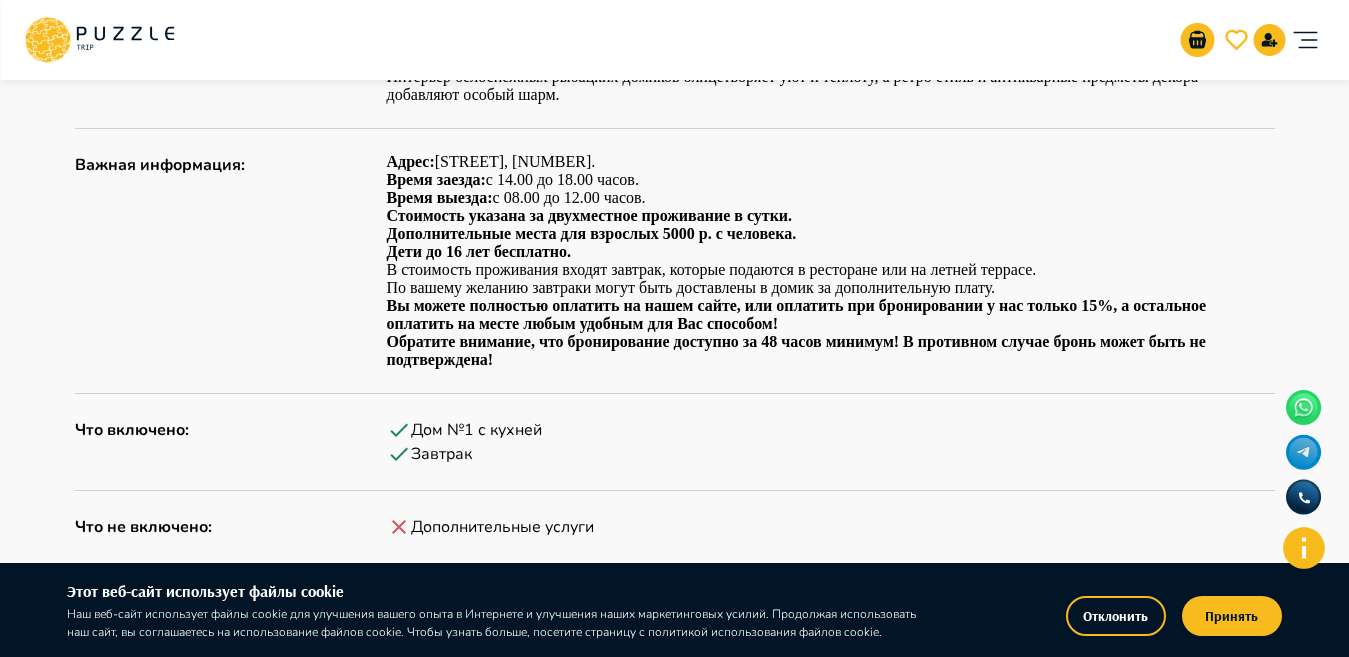 drag, startPoint x: 692, startPoint y: 265, endPoint x: 986, endPoint y: 239, distance: 295.14743 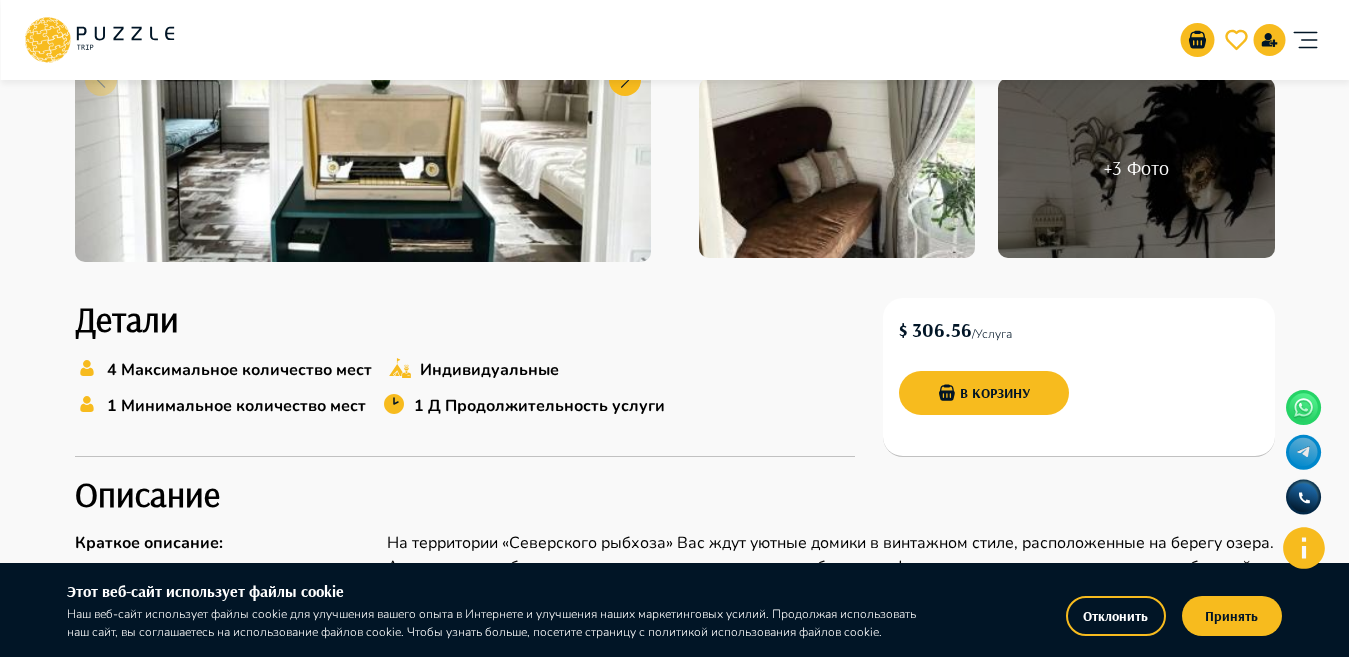 scroll, scrollTop: 264, scrollLeft: 0, axis: vertical 